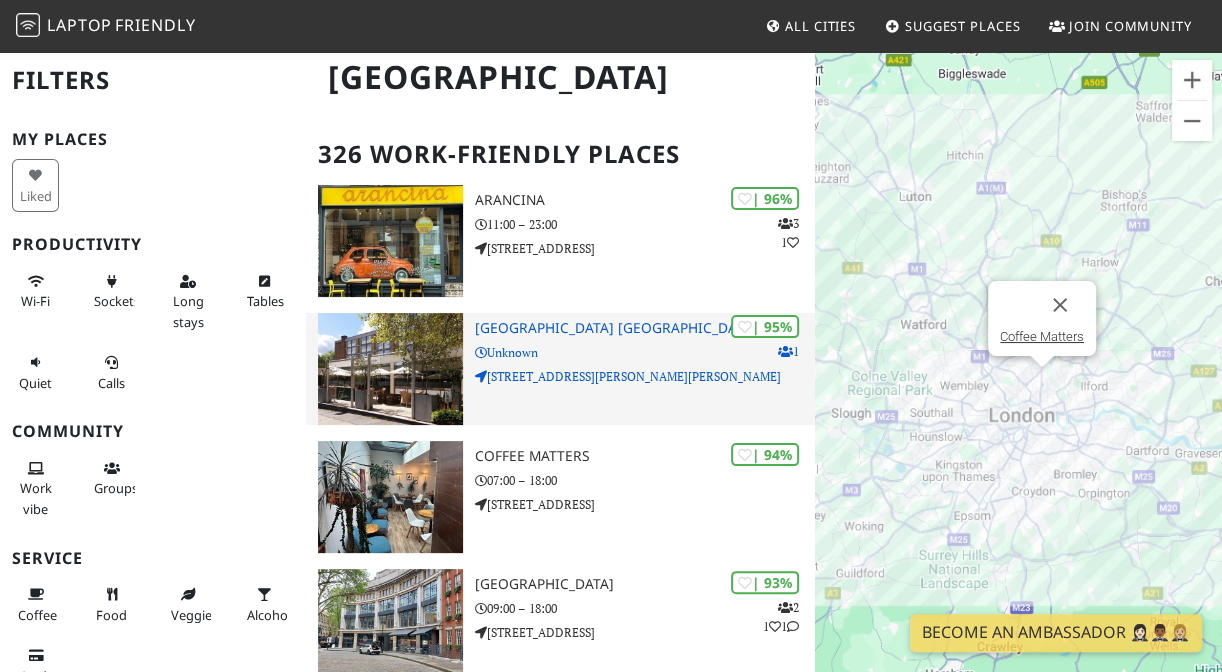 scroll, scrollTop: 200, scrollLeft: 0, axis: vertical 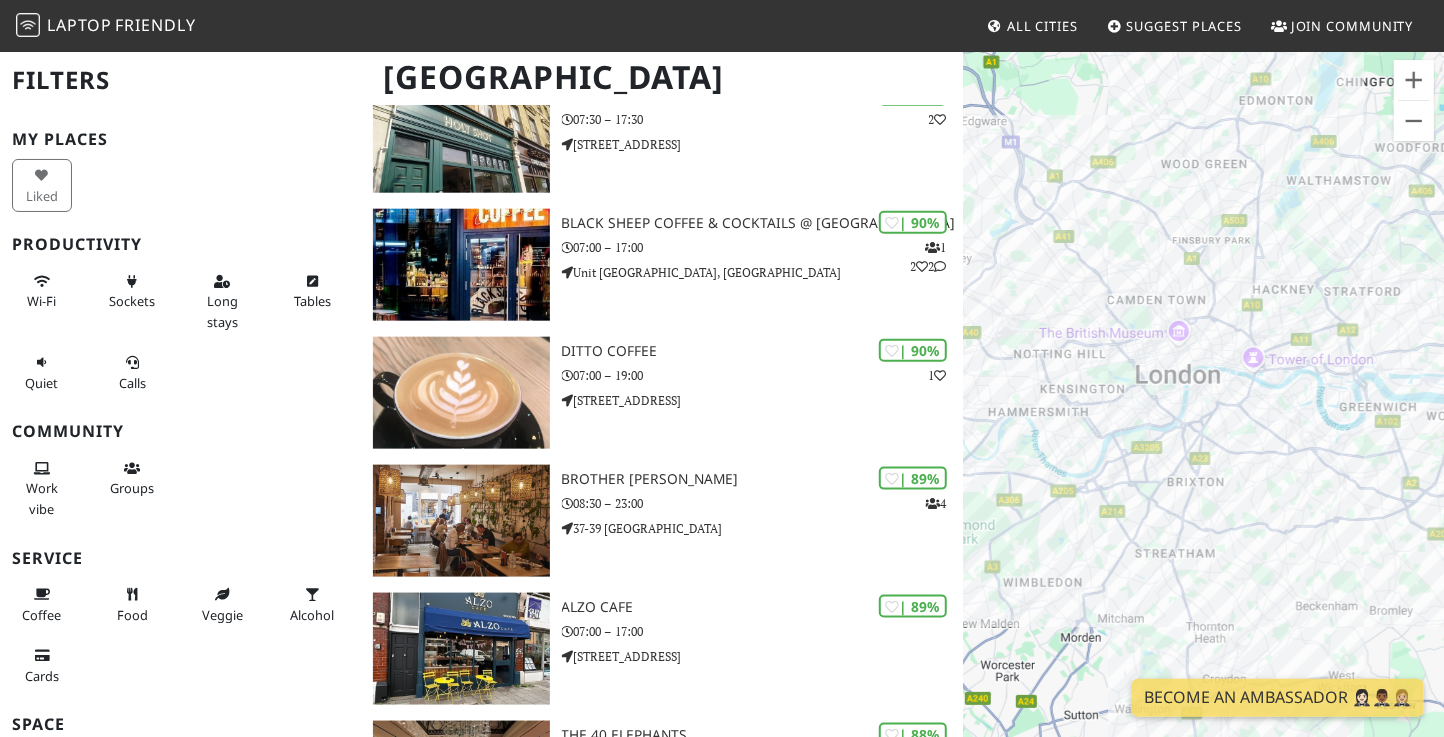 drag, startPoint x: 1190, startPoint y: 410, endPoint x: 1192, endPoint y: 612, distance: 202.0099 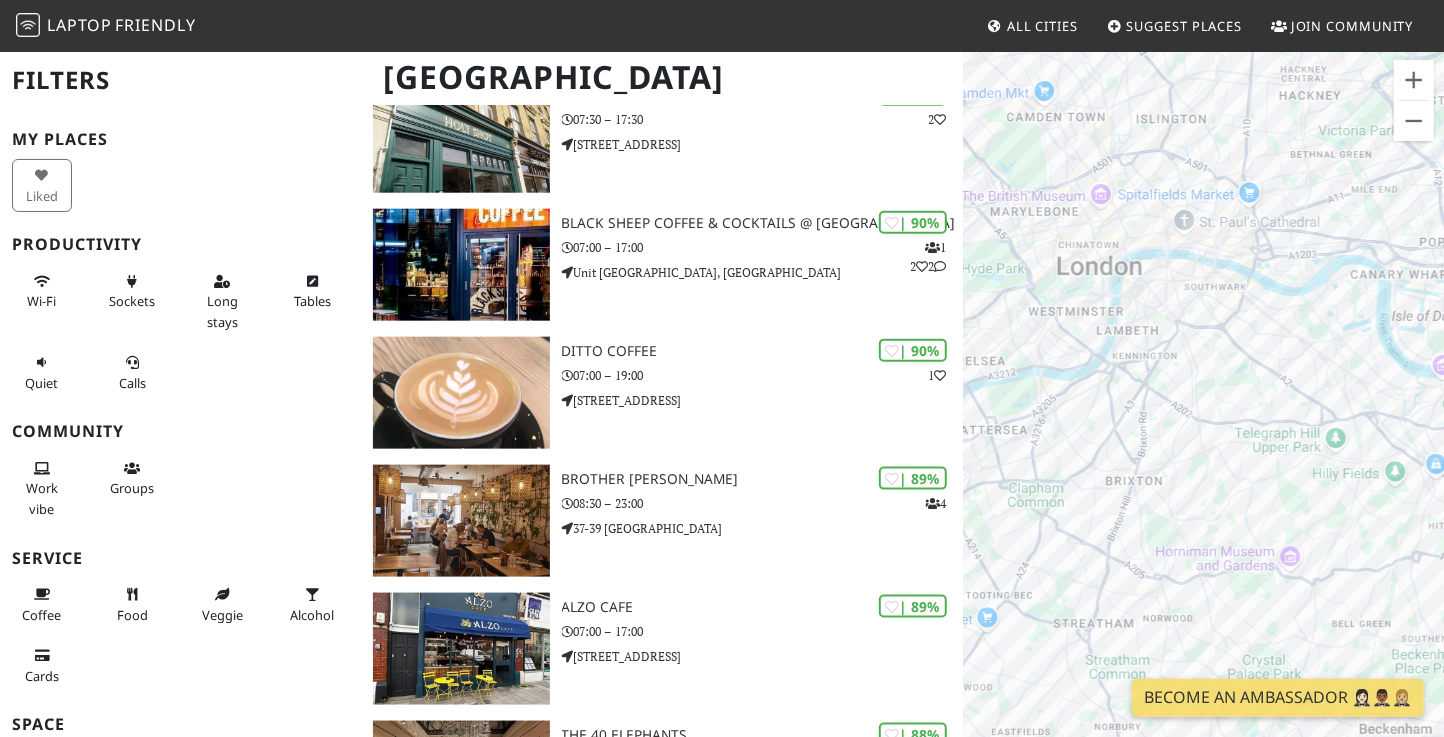 drag, startPoint x: 1236, startPoint y: 431, endPoint x: 1209, endPoint y: 489, distance: 63.97656 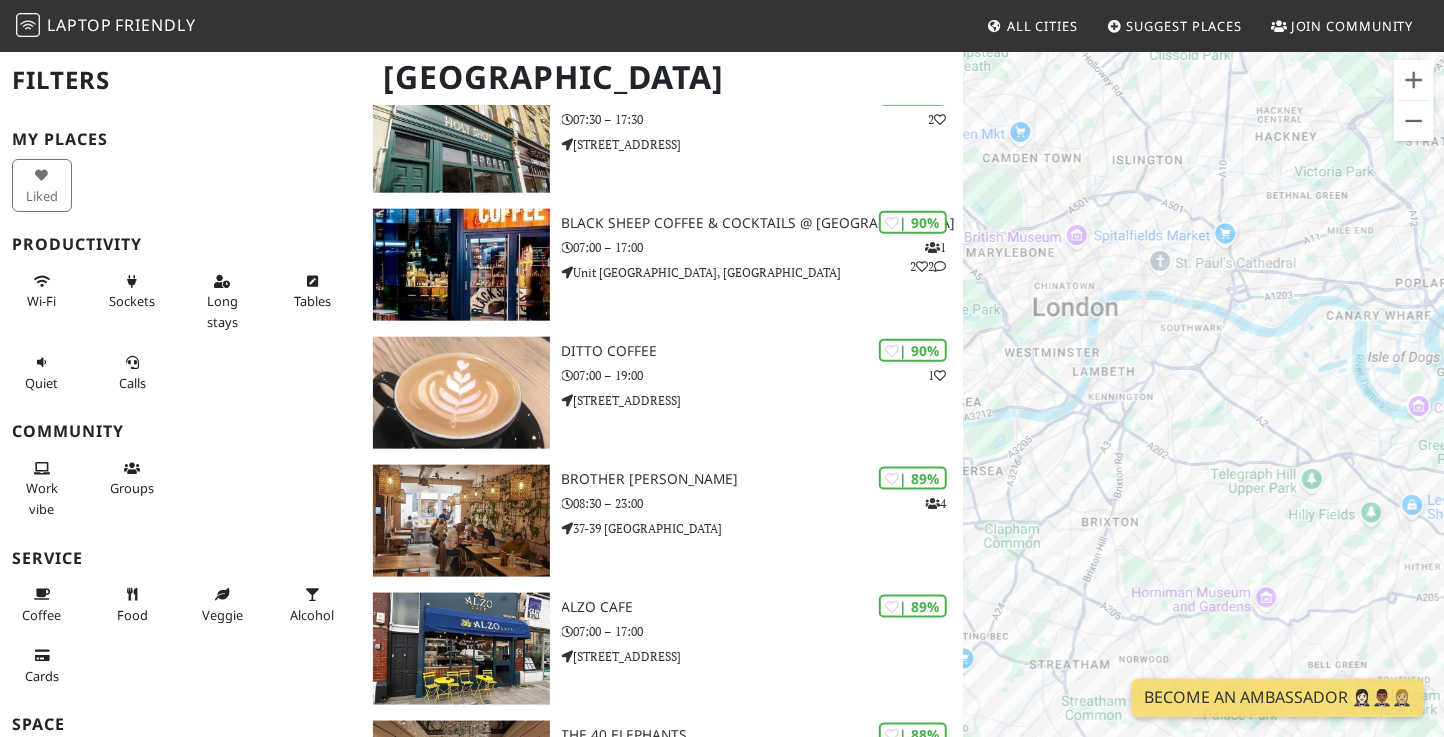 drag, startPoint x: 1290, startPoint y: 373, endPoint x: 1259, endPoint y: 413, distance: 50.606323 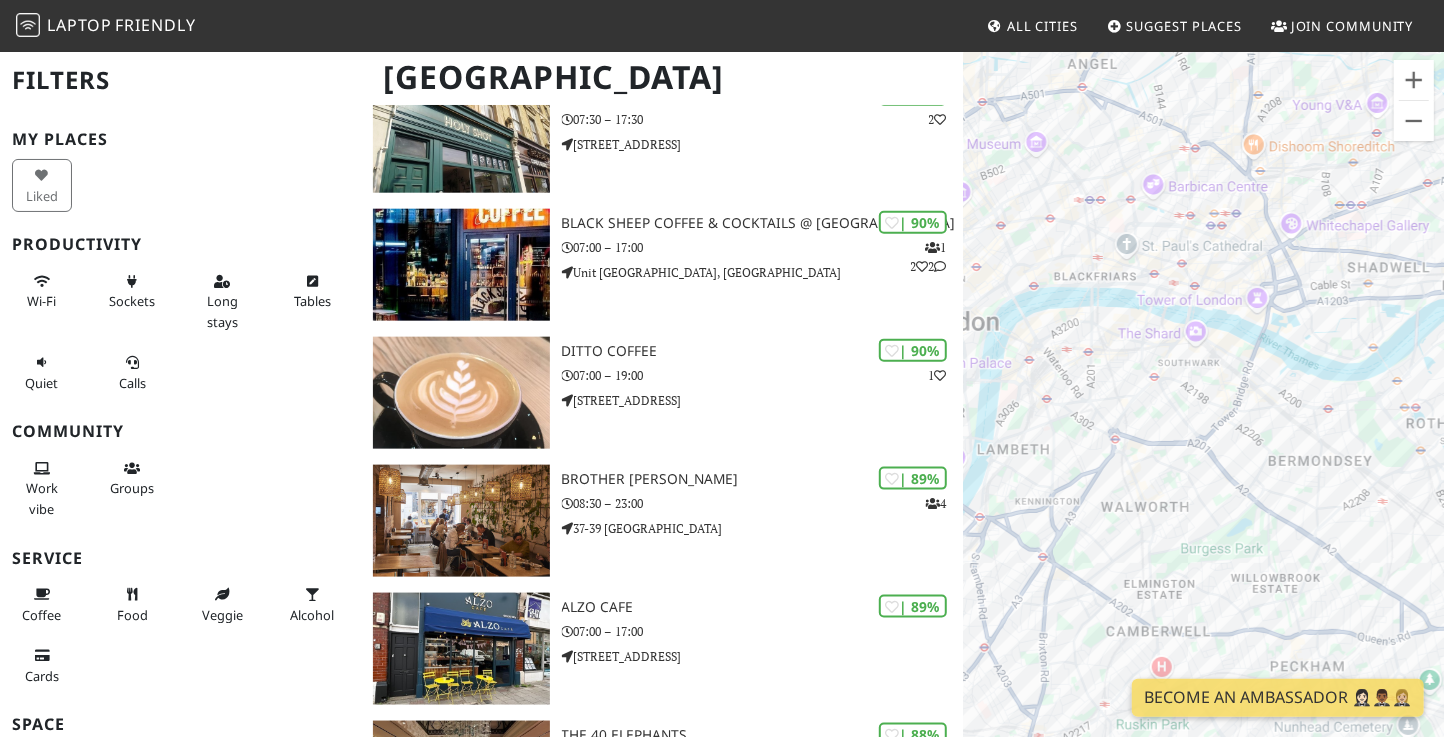 drag, startPoint x: 1142, startPoint y: 351, endPoint x: 1169, endPoint y: 478, distance: 129.83836 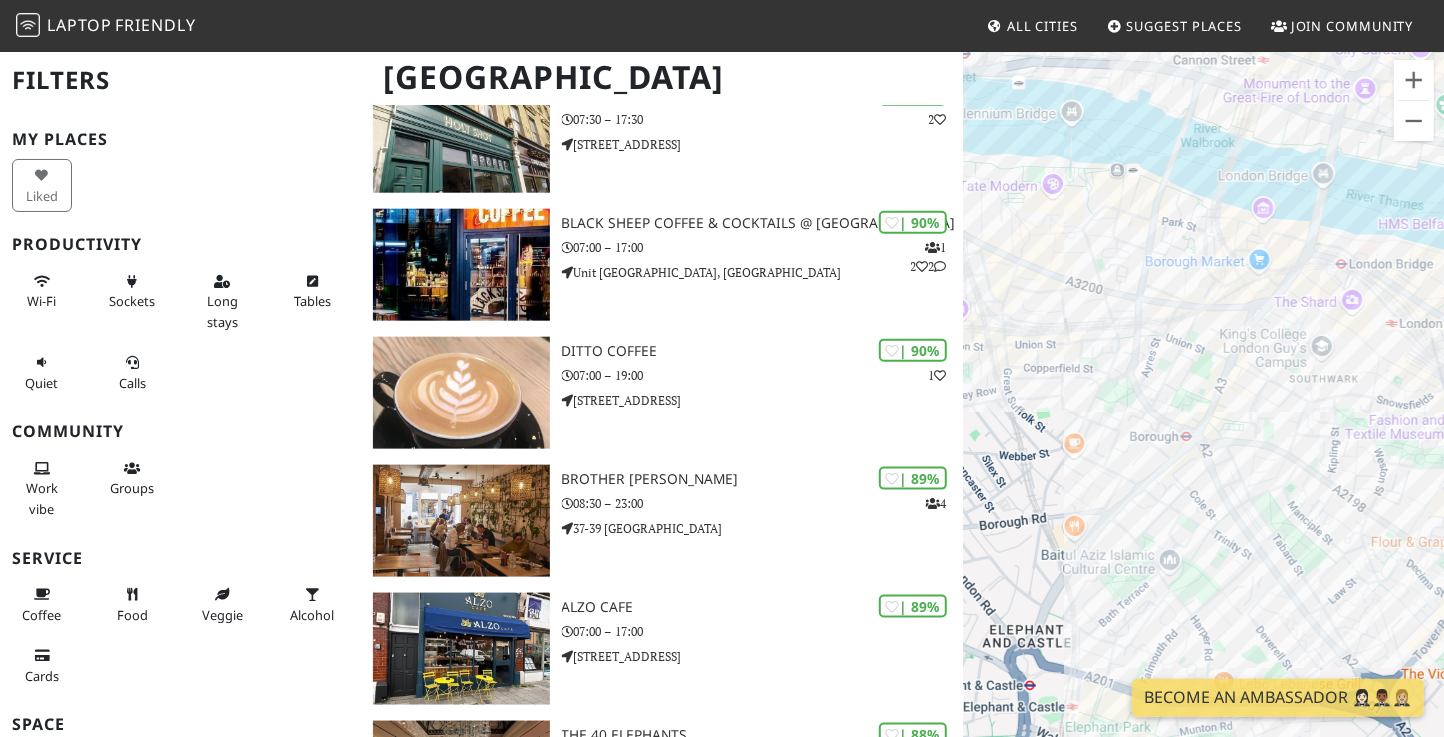drag, startPoint x: 1181, startPoint y: 346, endPoint x: 1149, endPoint y: 500, distance: 157.28954 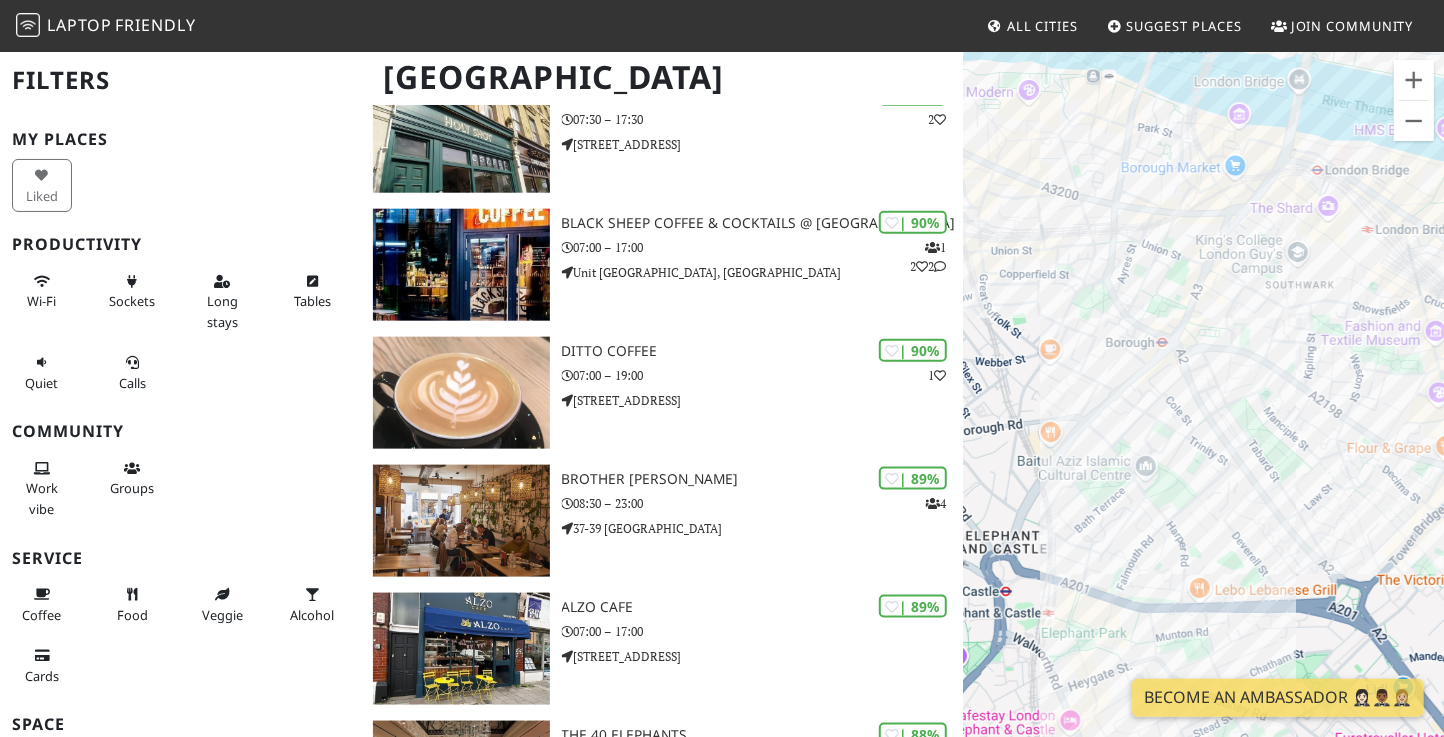 drag, startPoint x: 1336, startPoint y: 532, endPoint x: 1305, endPoint y: 438, distance: 98.9798 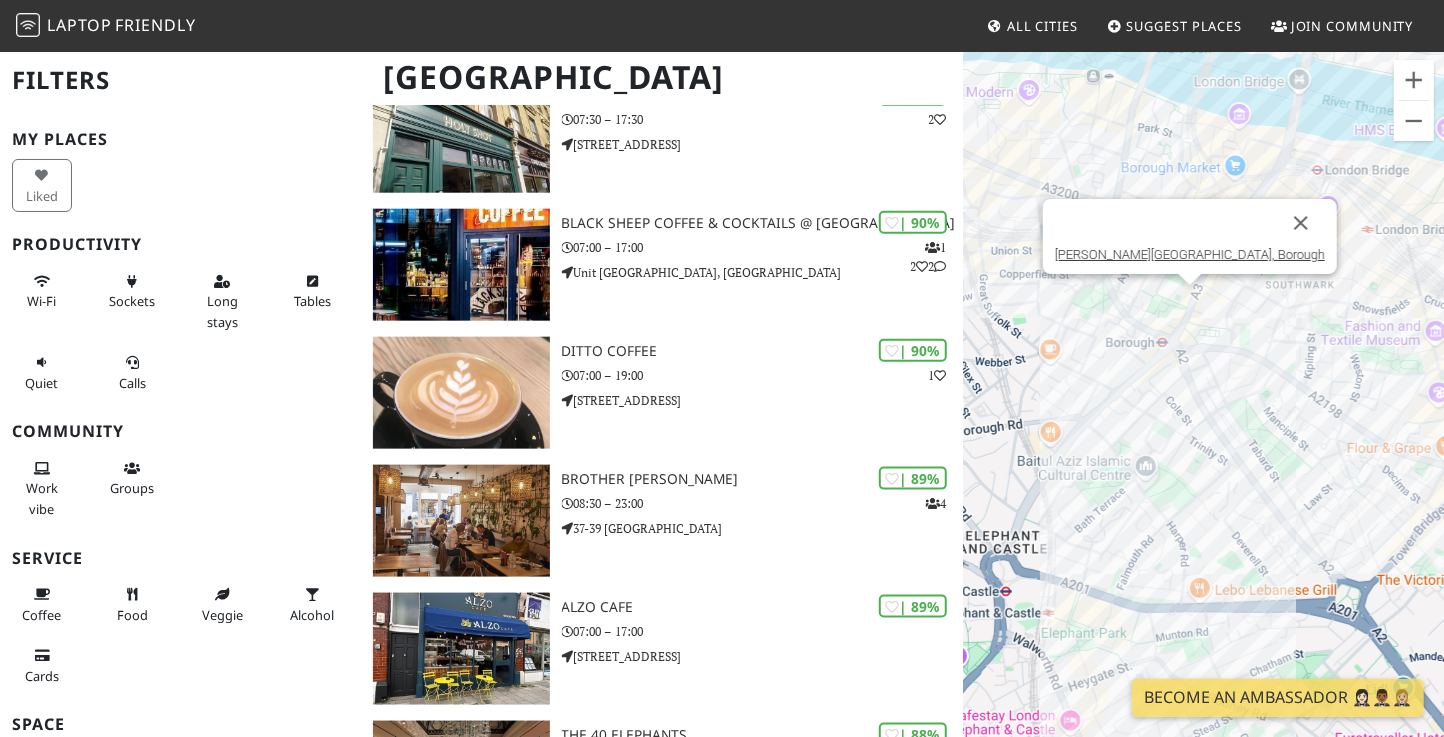 click on "To navigate, press the arrow keys. [PERSON_NAME][GEOGRAPHIC_DATA], Borough" at bounding box center (1203, 418) 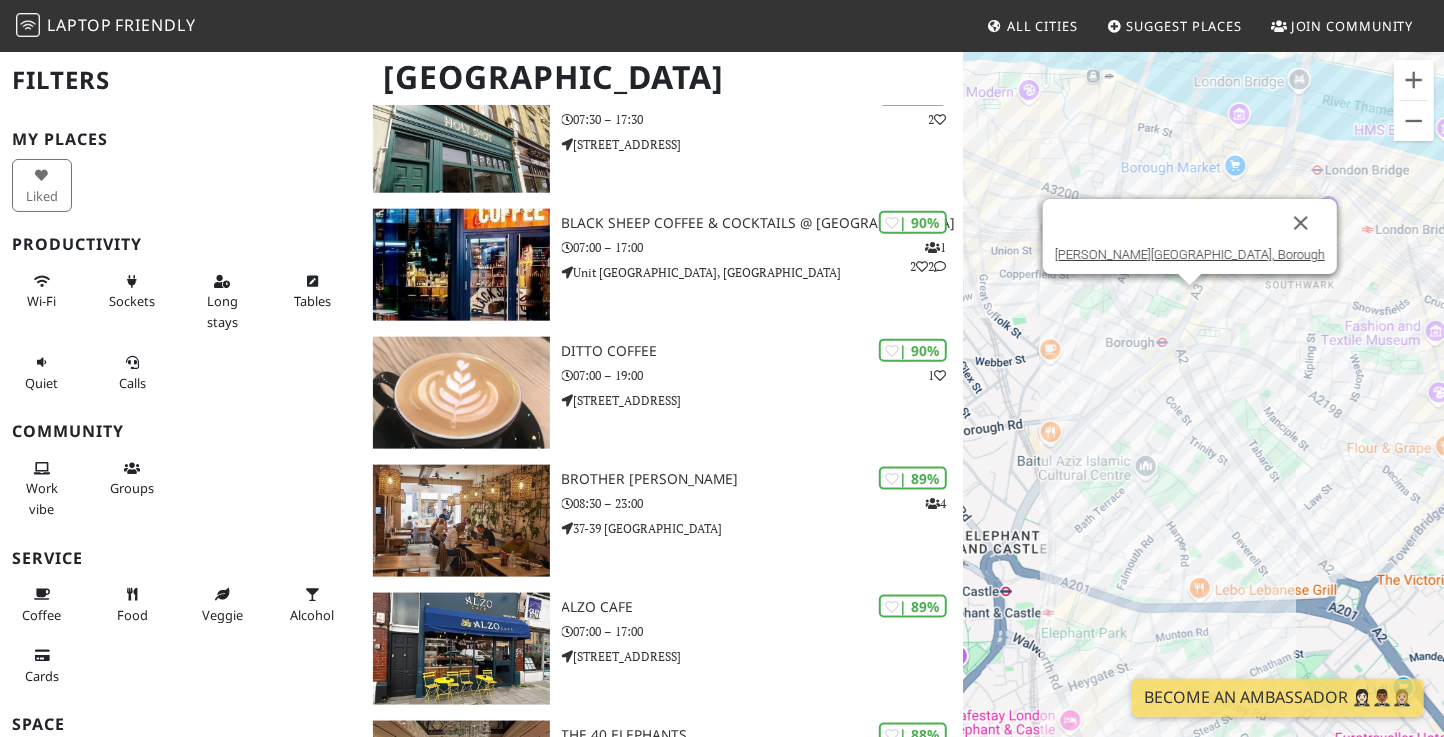 click on "To navigate, press the arrow keys. [PERSON_NAME][GEOGRAPHIC_DATA], [GEOGRAPHIC_DATA][PERSON_NAME], Borough" at bounding box center [1203, 418] 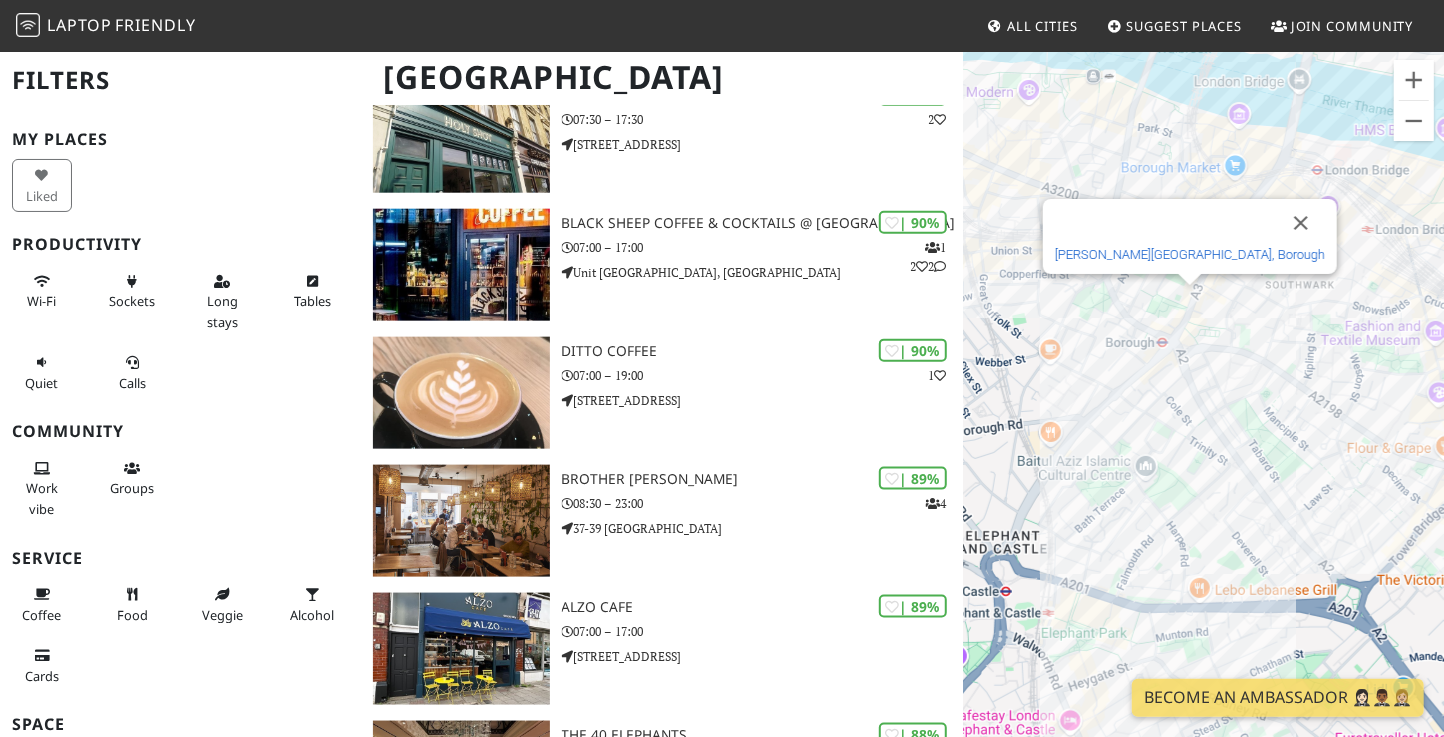click on "[PERSON_NAME][GEOGRAPHIC_DATA], Borough" at bounding box center (1190, 254) 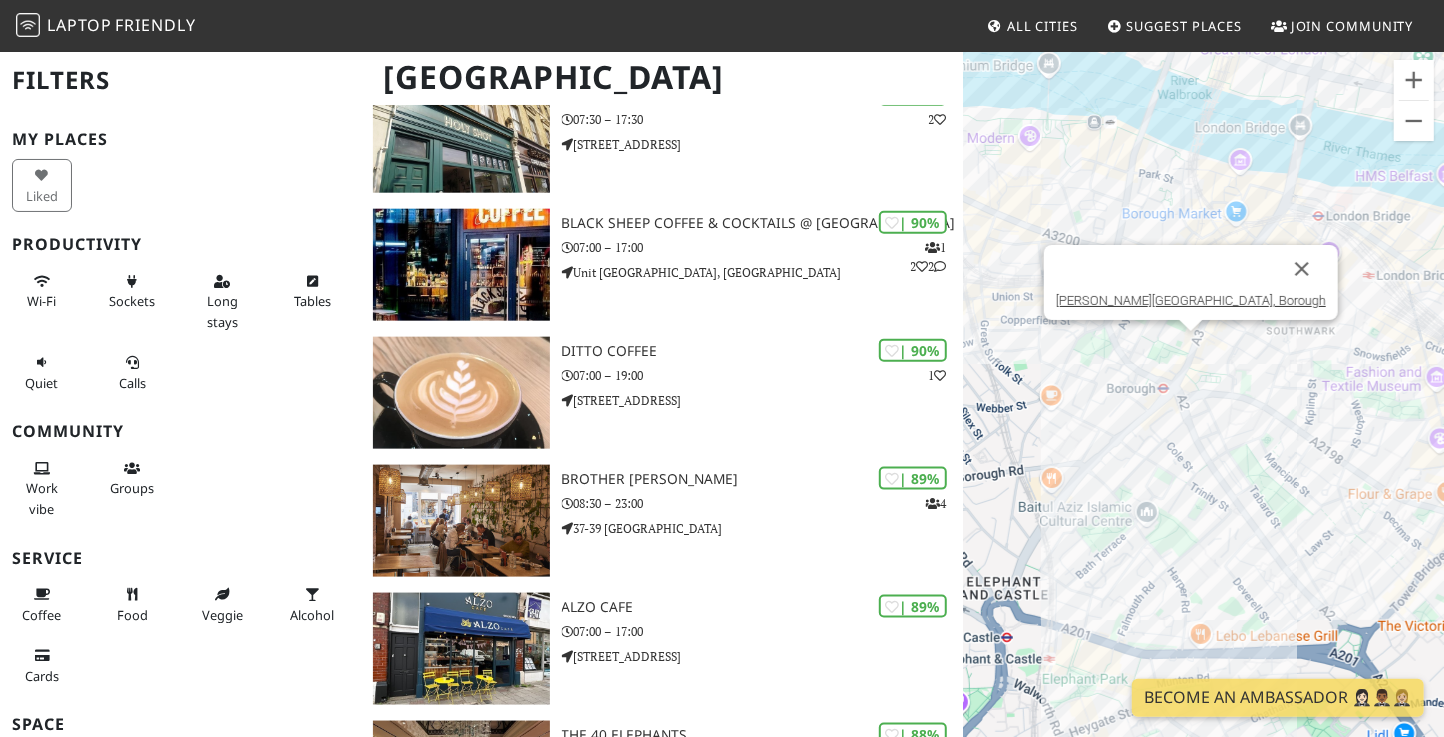 drag, startPoint x: 1256, startPoint y: 341, endPoint x: 1257, endPoint y: 391, distance: 50.01 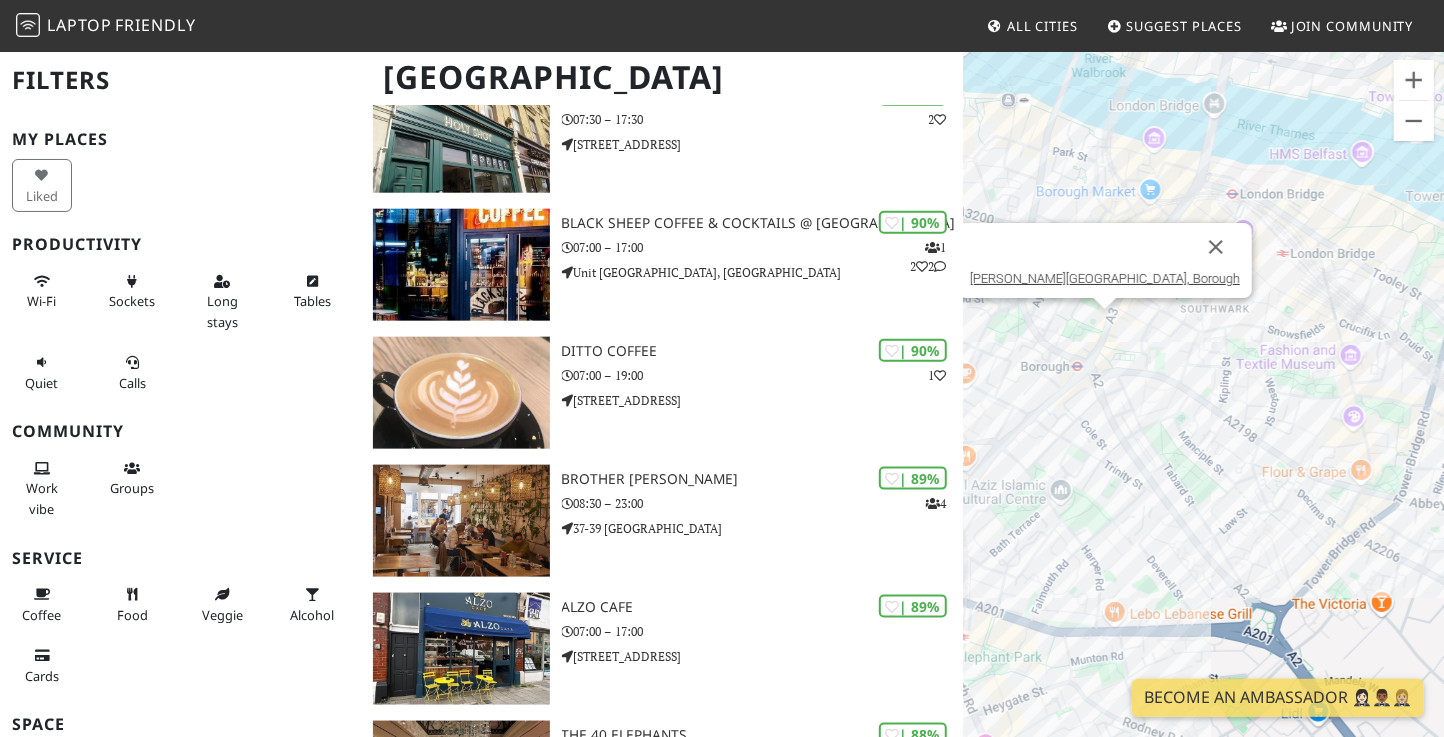 drag, startPoint x: 1282, startPoint y: 420, endPoint x: 1193, endPoint y: 398, distance: 91.67879 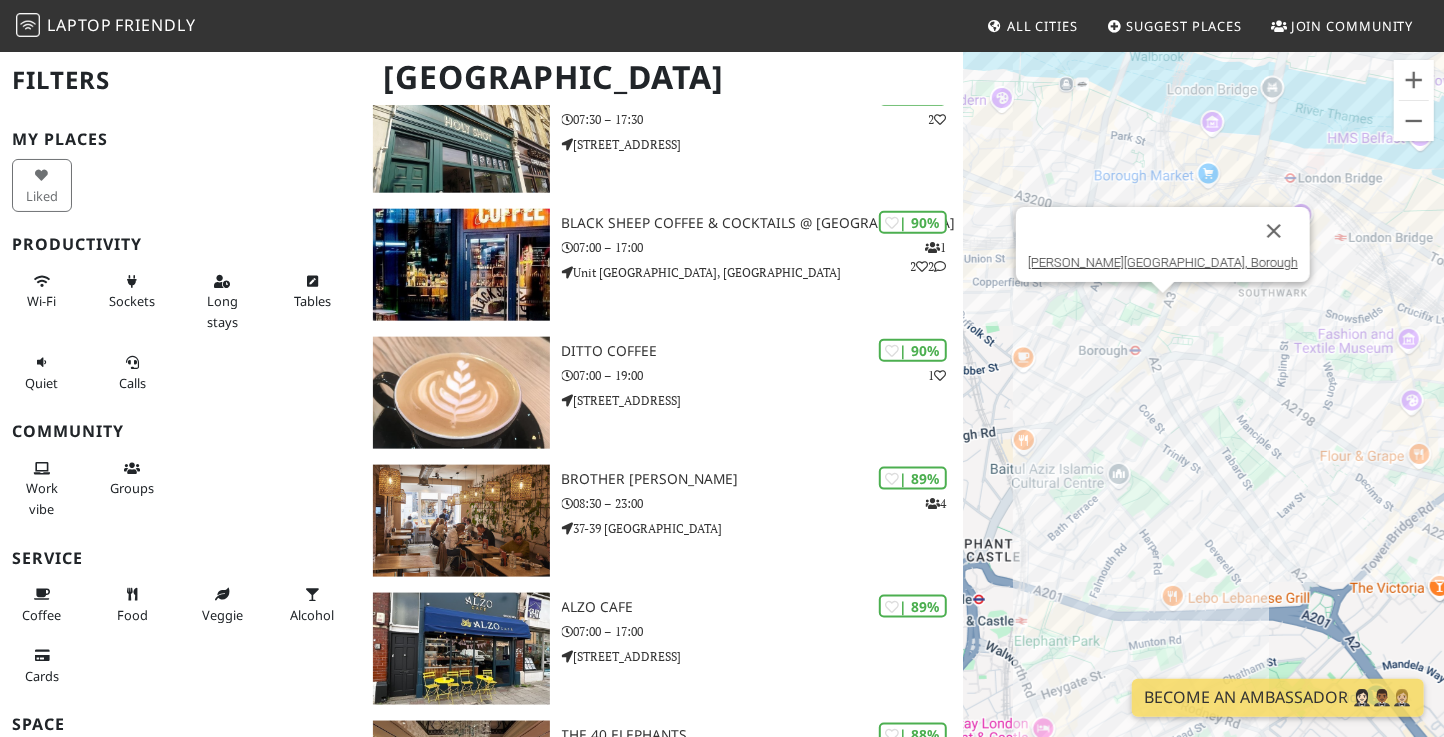 drag, startPoint x: 1094, startPoint y: 361, endPoint x: 1245, endPoint y: 345, distance: 151.84532 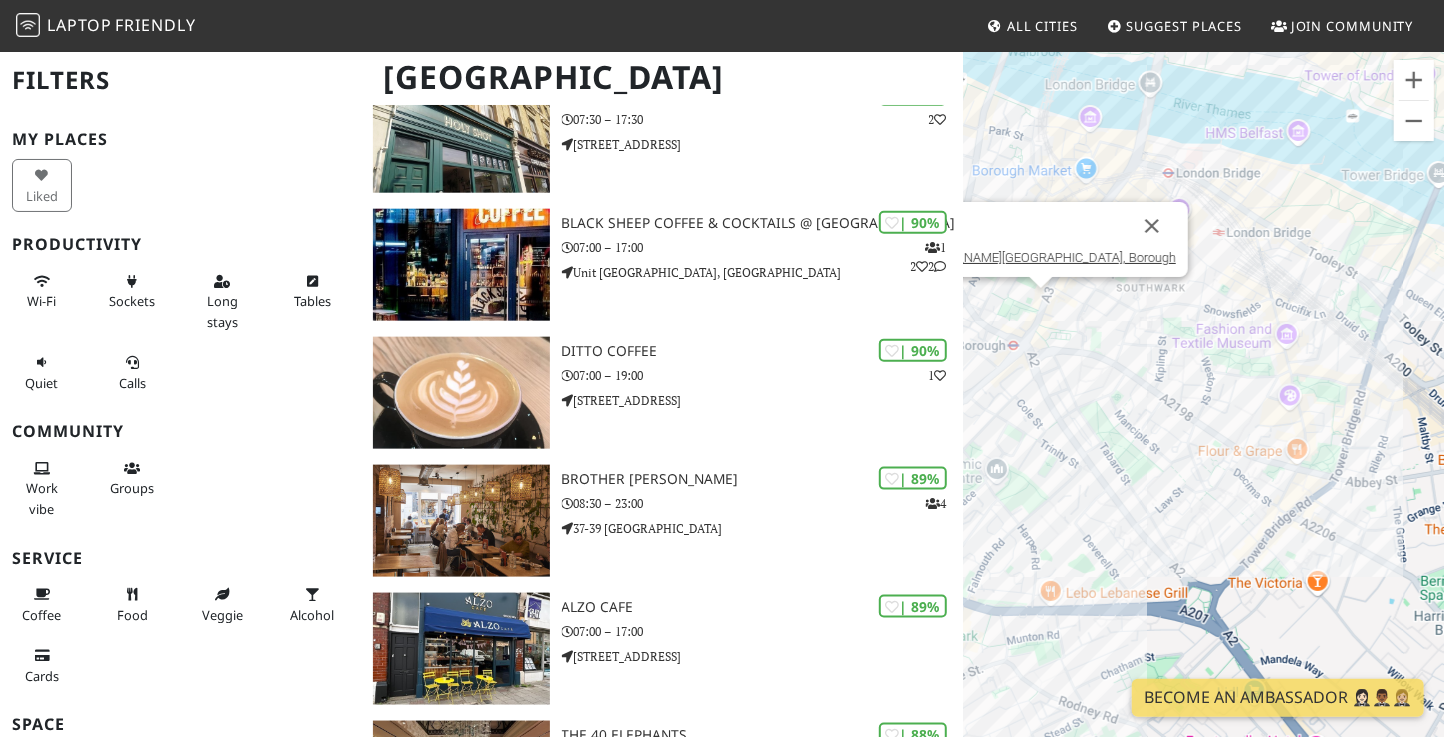 drag, startPoint x: 1169, startPoint y: 488, endPoint x: 1047, endPoint y: 479, distance: 122.33152 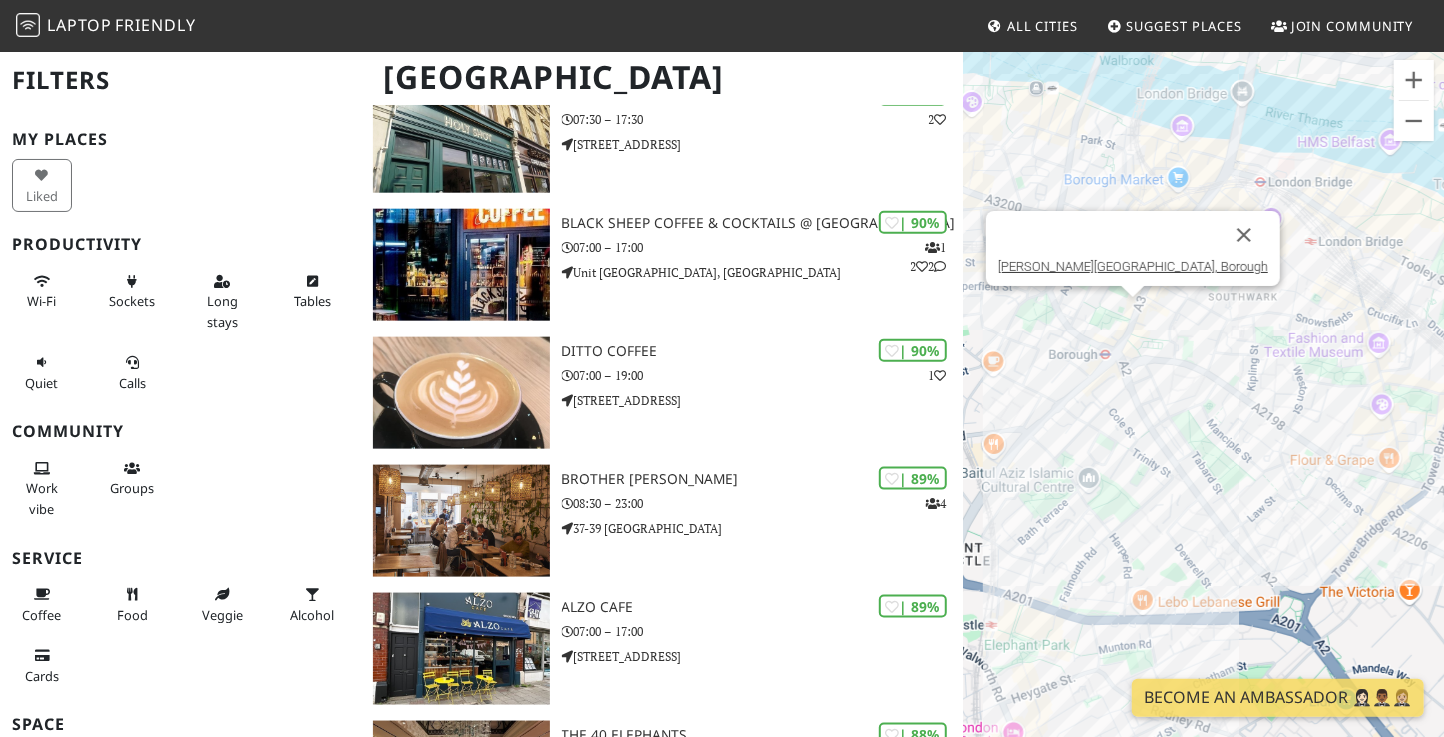 drag, startPoint x: 1368, startPoint y: 507, endPoint x: 1459, endPoint y: 518, distance: 91.66242 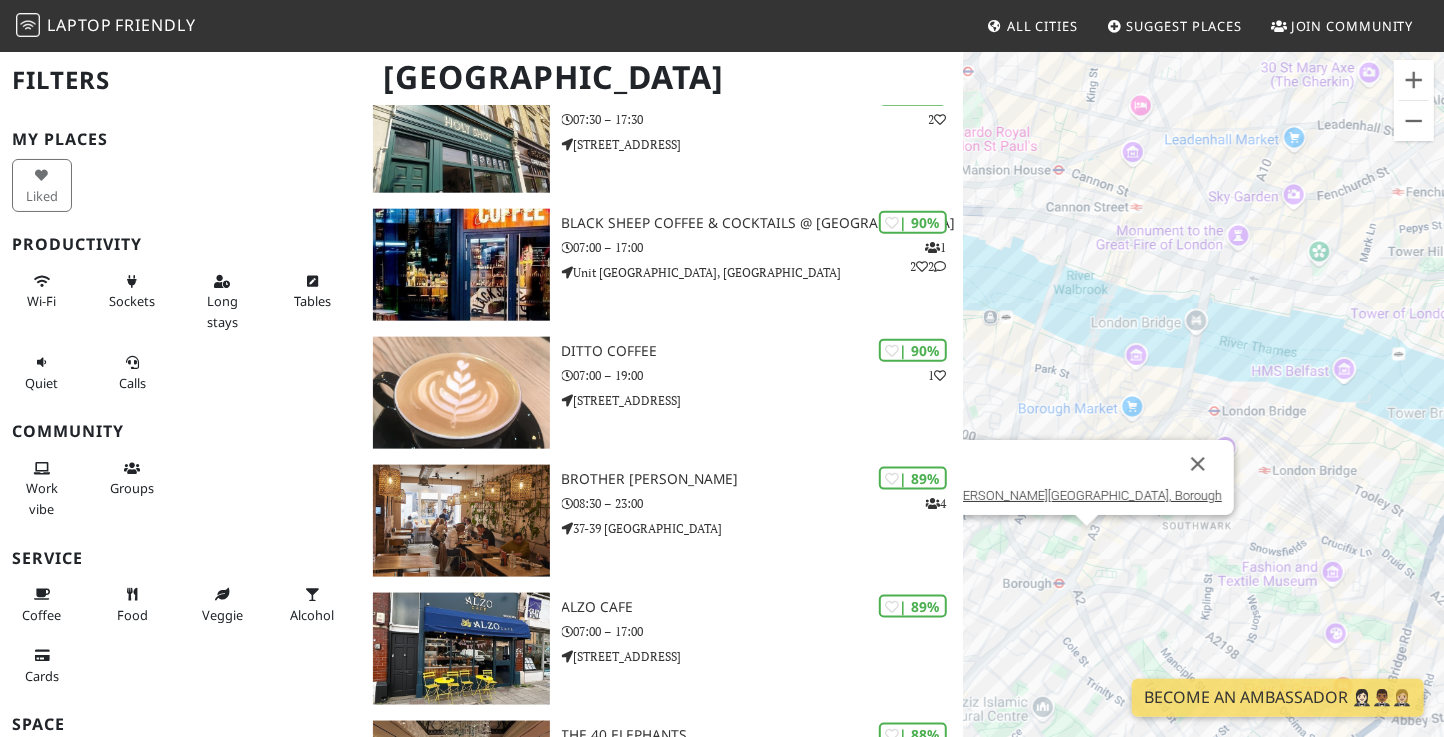 drag, startPoint x: 1060, startPoint y: 711, endPoint x: 1333, endPoint y: 150, distance: 623.89905 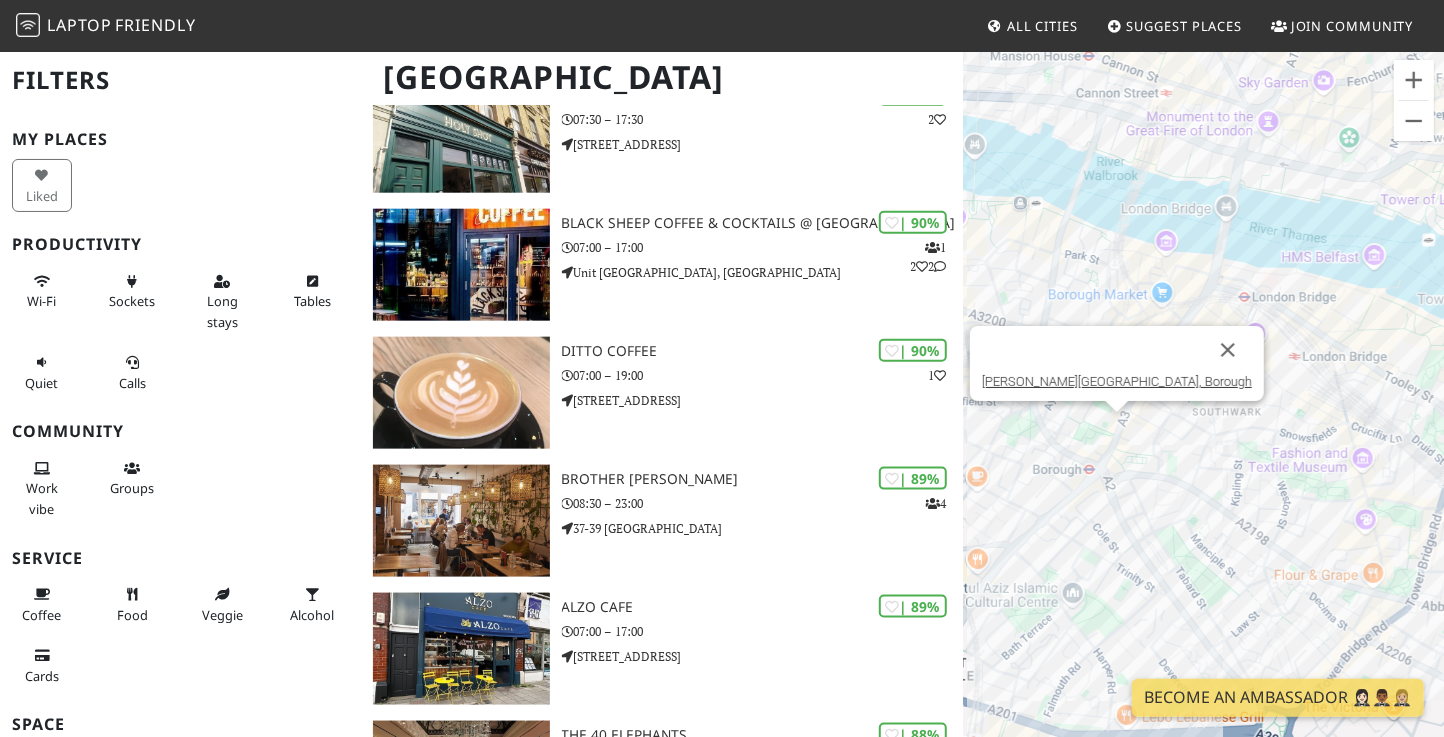 drag, startPoint x: 1142, startPoint y: 617, endPoint x: 1179, endPoint y: 491, distance: 131.32022 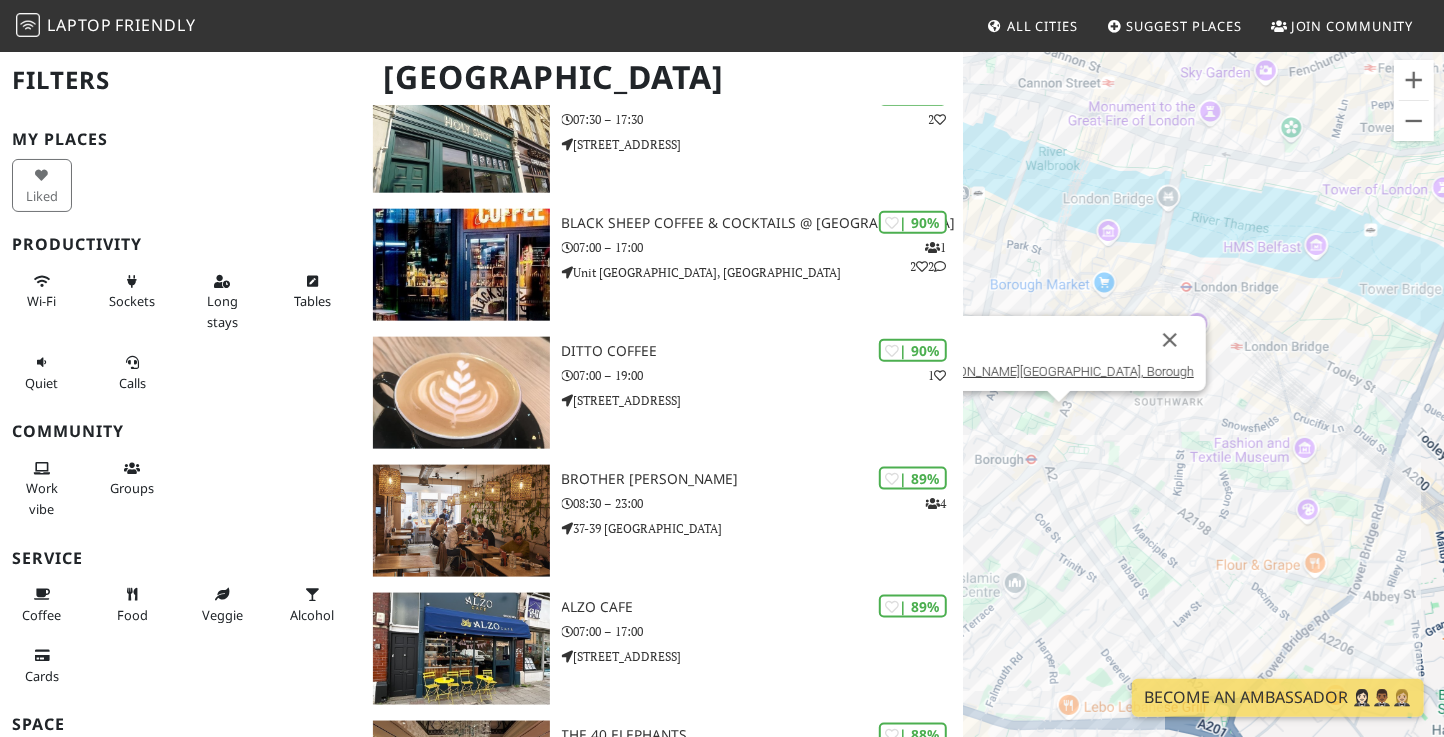 drag, startPoint x: 1289, startPoint y: 550, endPoint x: 1243, endPoint y: 540, distance: 47.07441 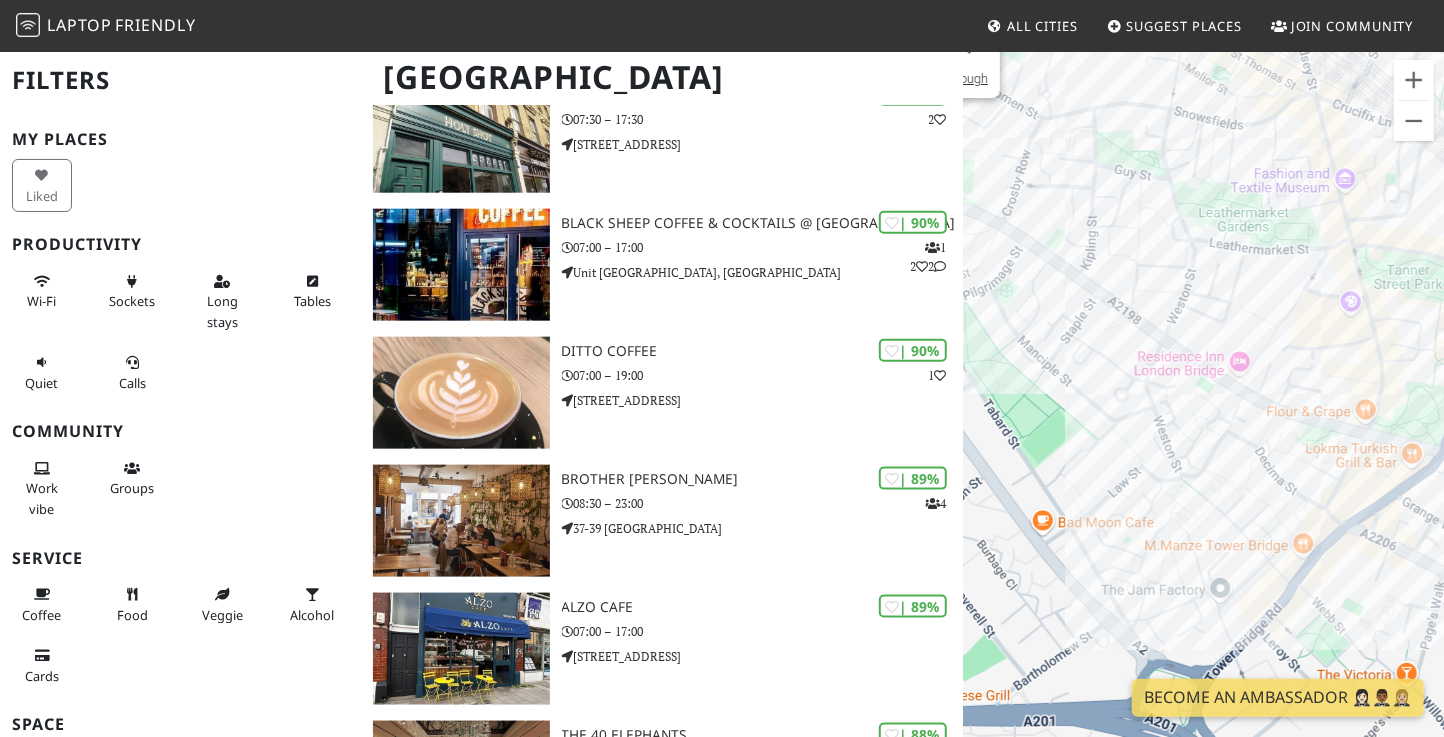 drag, startPoint x: 1338, startPoint y: 540, endPoint x: 1314, endPoint y: 345, distance: 196.47137 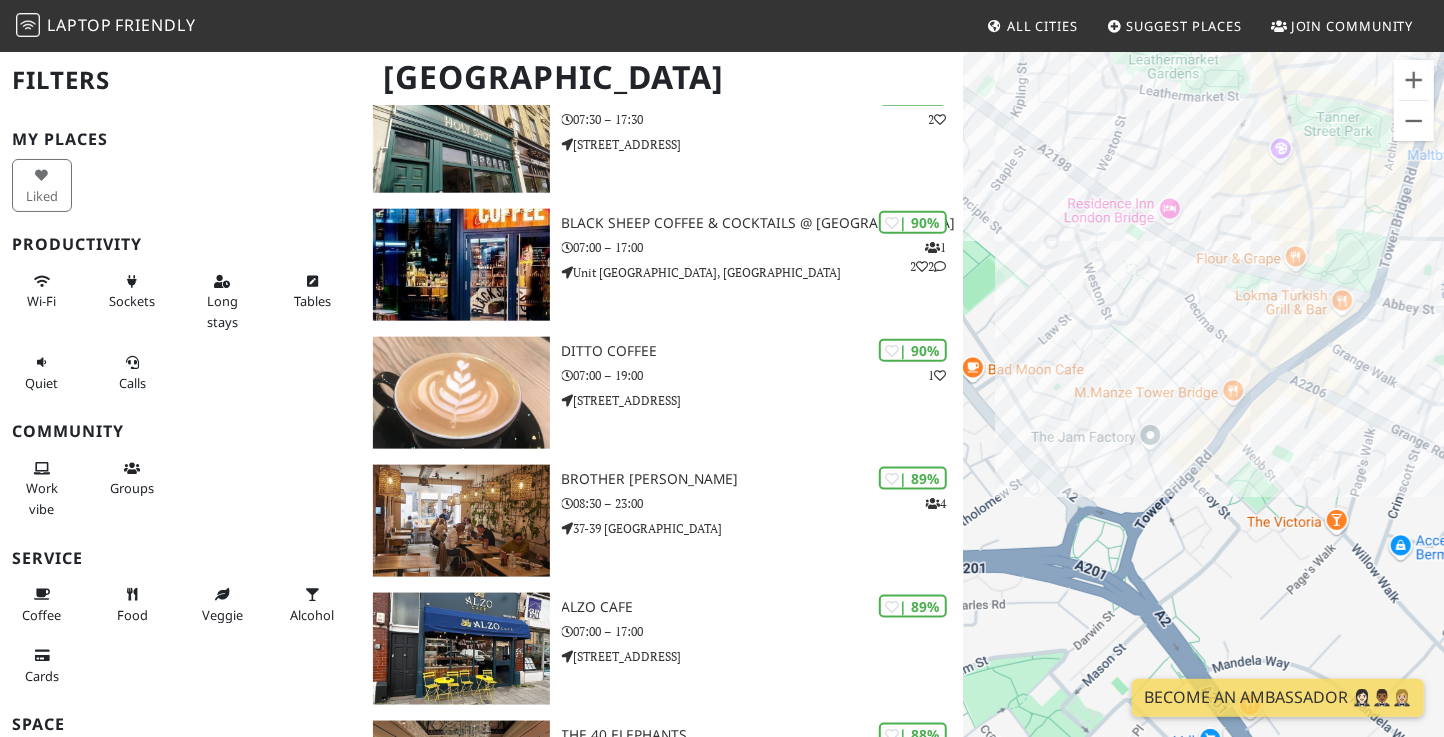 drag, startPoint x: 1365, startPoint y: 344, endPoint x: 1097, endPoint y: 349, distance: 268.04663 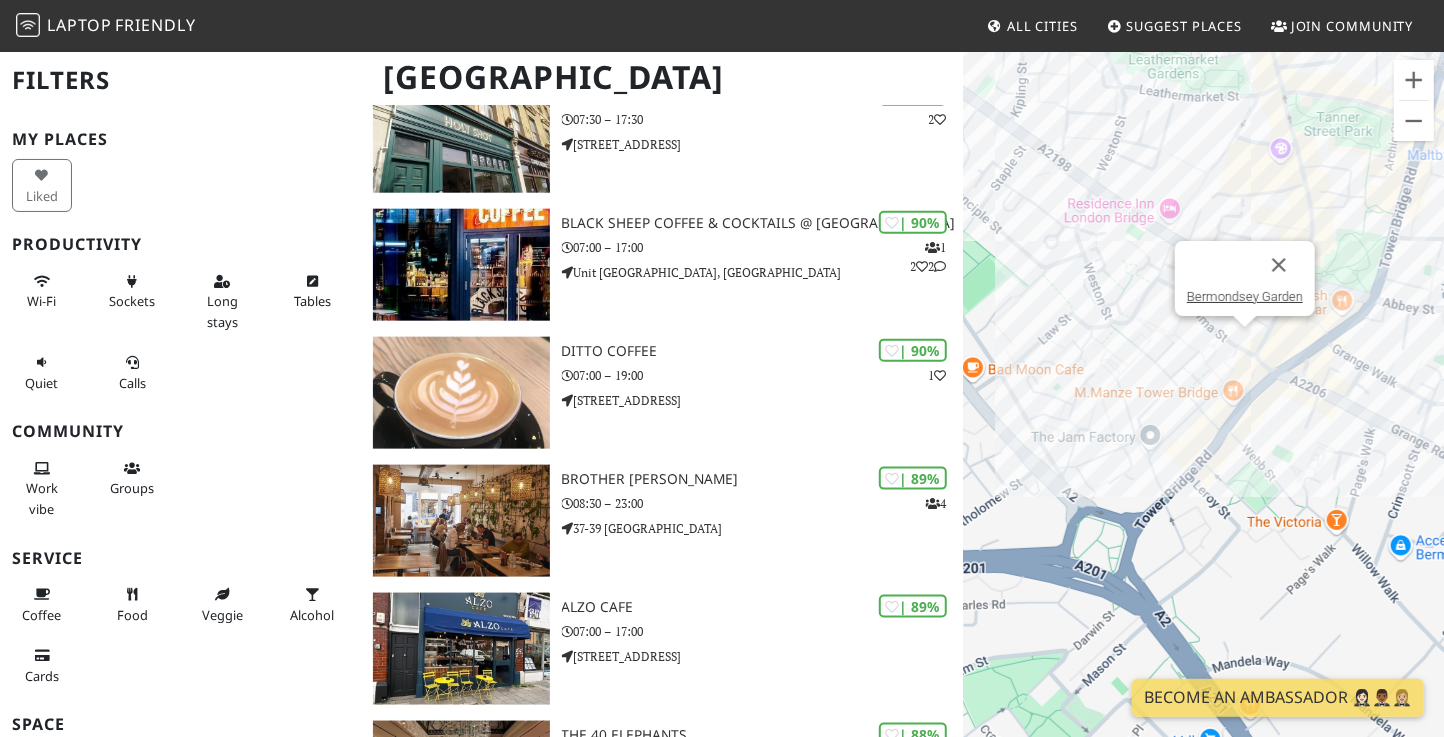 click on "To navigate, press the arrow keys. [PERSON_NAME][GEOGRAPHIC_DATA], [GEOGRAPHIC_DATA]" at bounding box center [1203, 418] 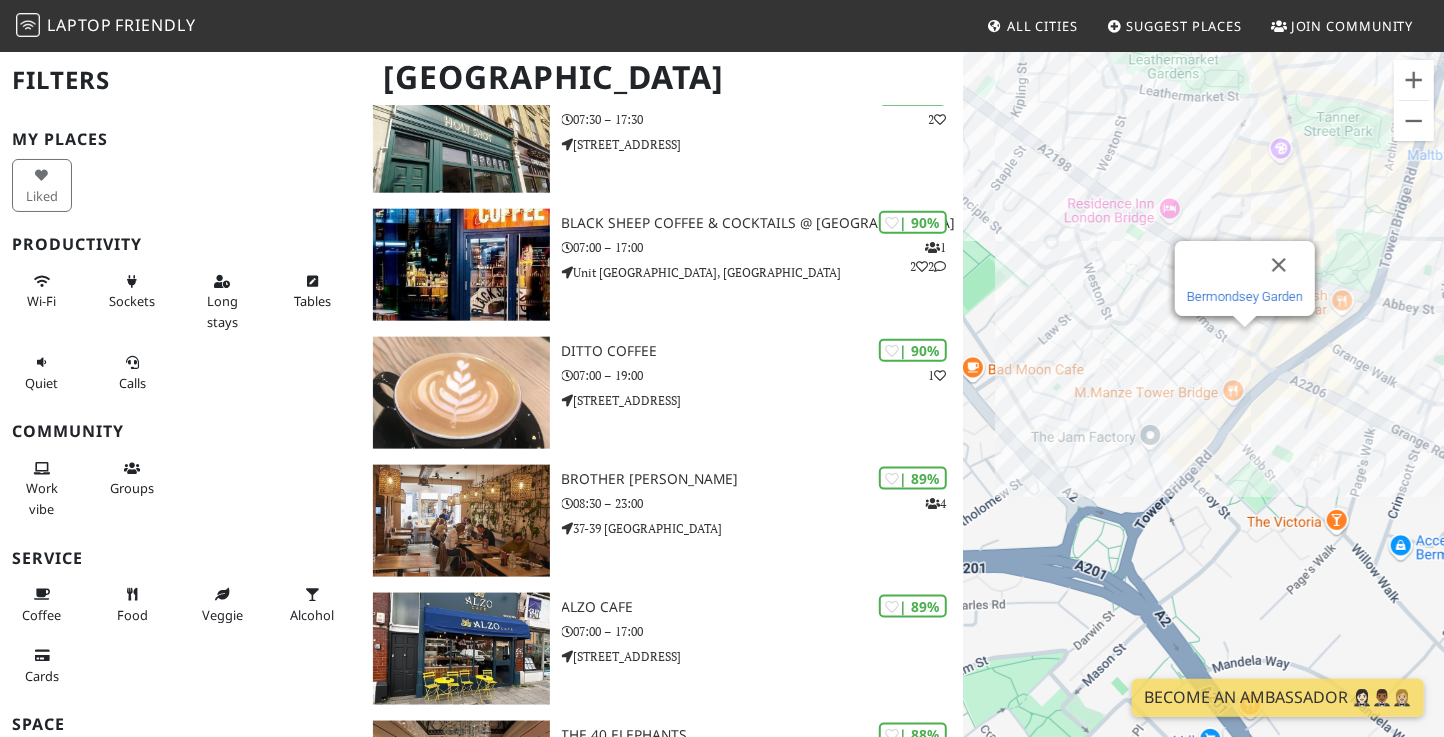 click on "Bermondsey Garden" at bounding box center [1245, 296] 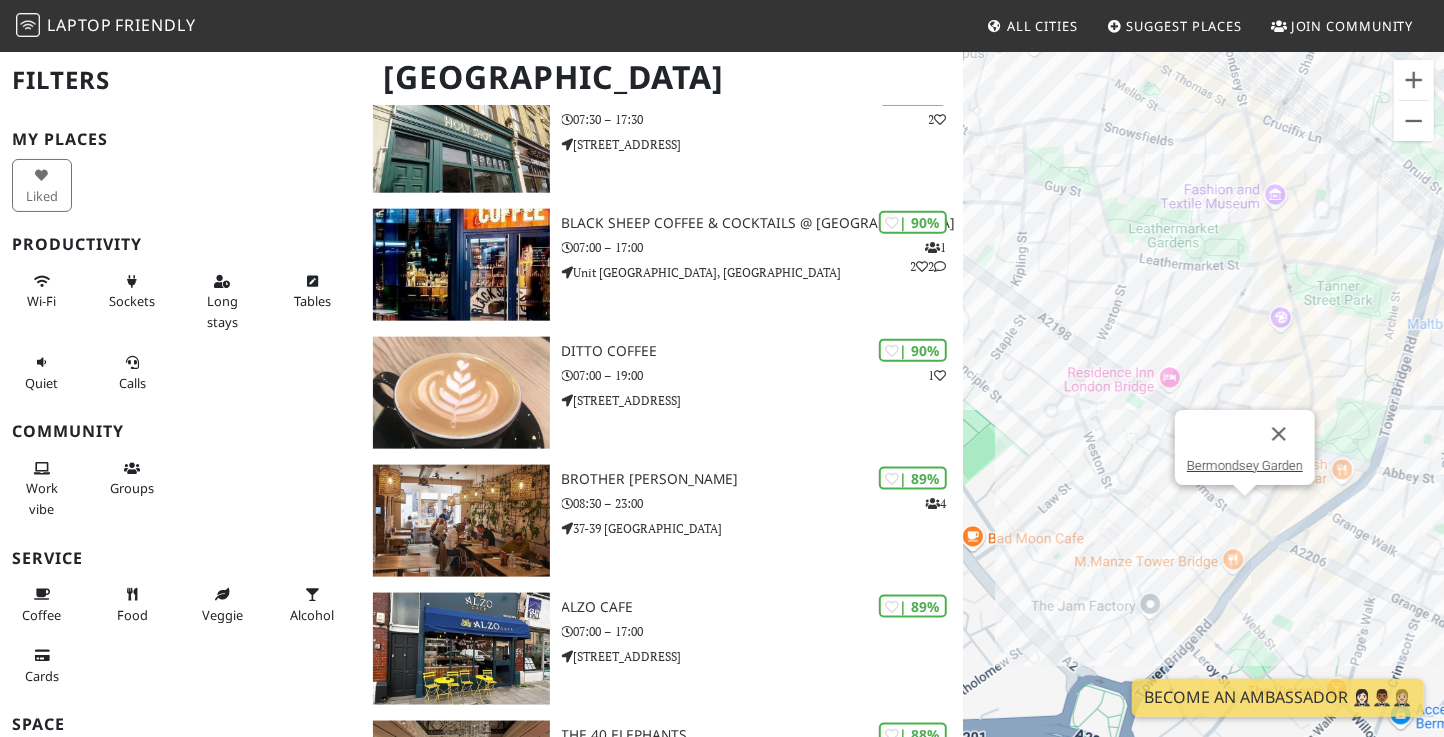 drag, startPoint x: 1140, startPoint y: 195, endPoint x: 1173, endPoint y: 318, distance: 127.349915 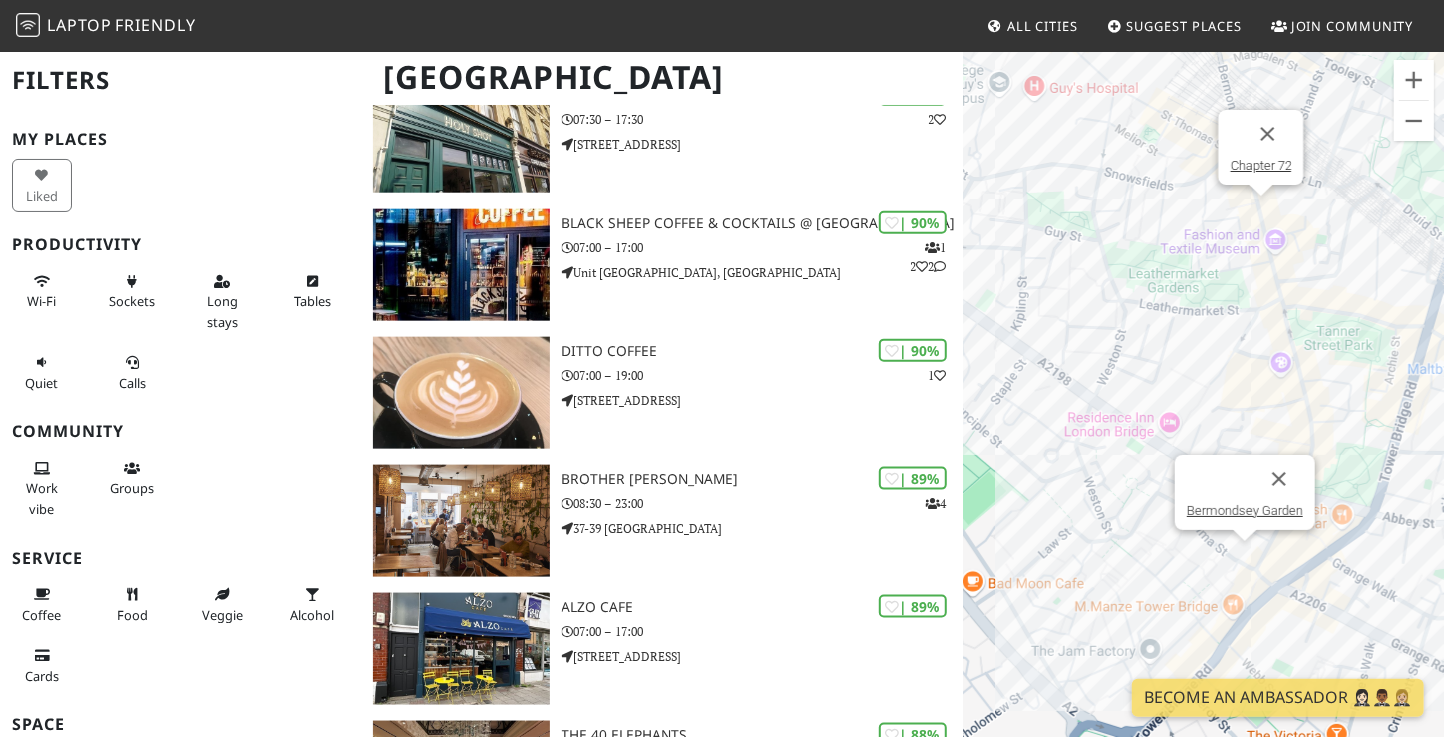 click on "To navigate, press the arrow keys. Bermondsey Garden Chapter 72" at bounding box center [1203, 418] 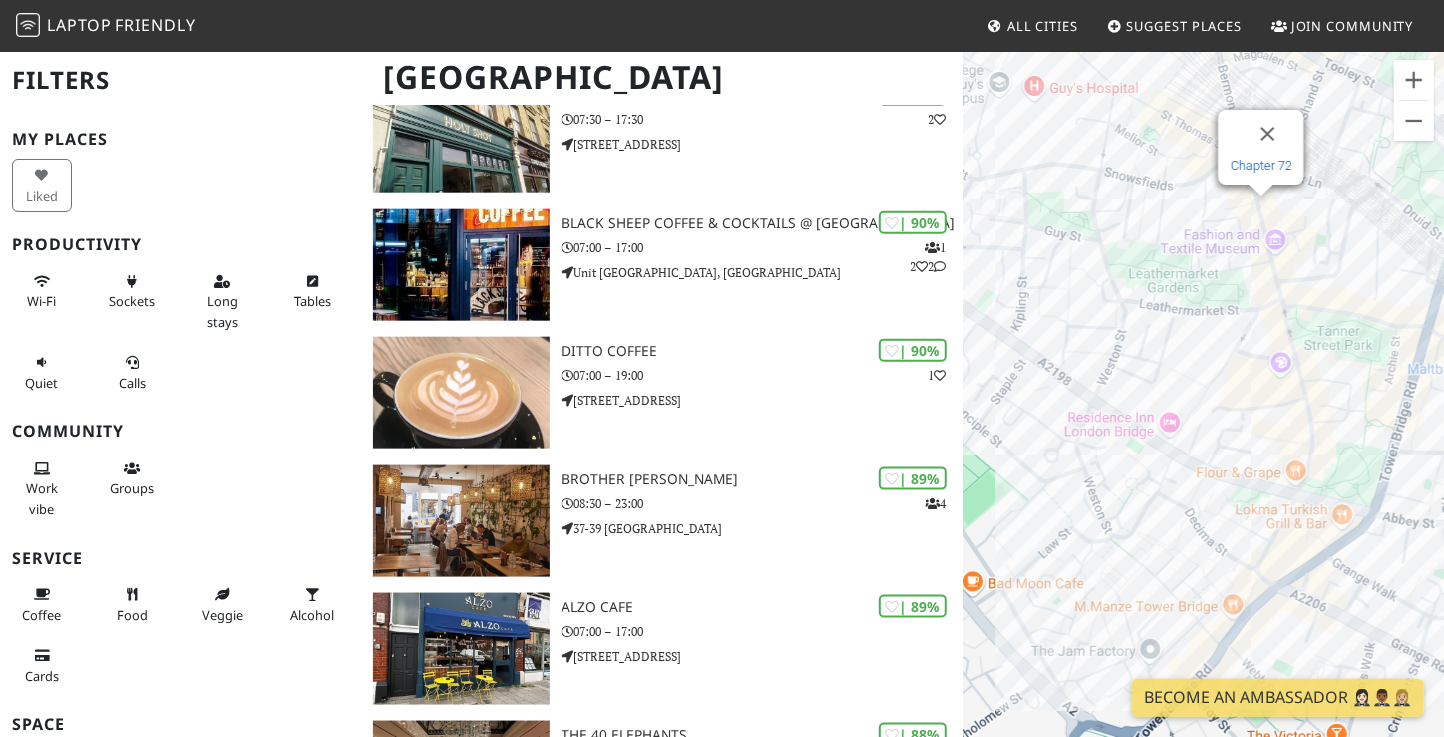 click on "Chapter 72" at bounding box center [1261, 165] 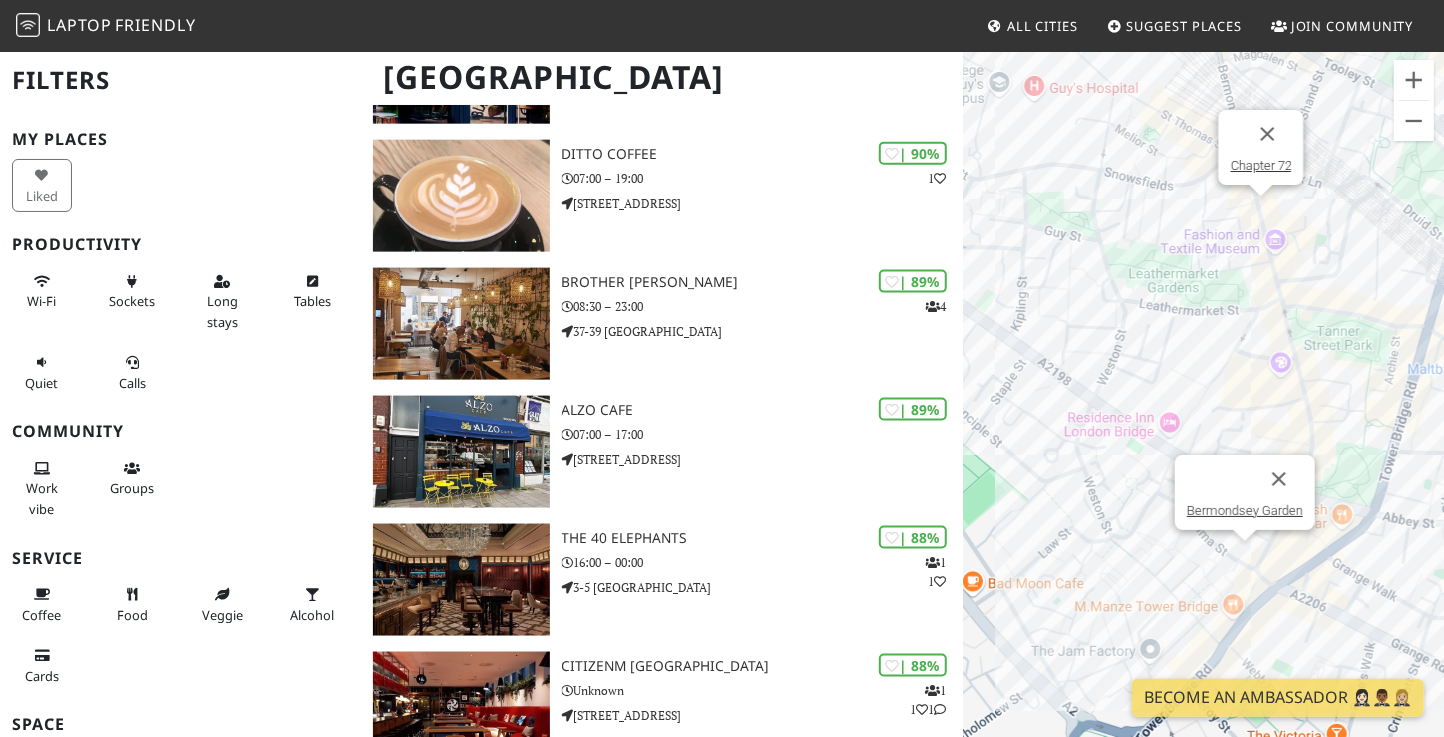 scroll, scrollTop: 1313, scrollLeft: 0, axis: vertical 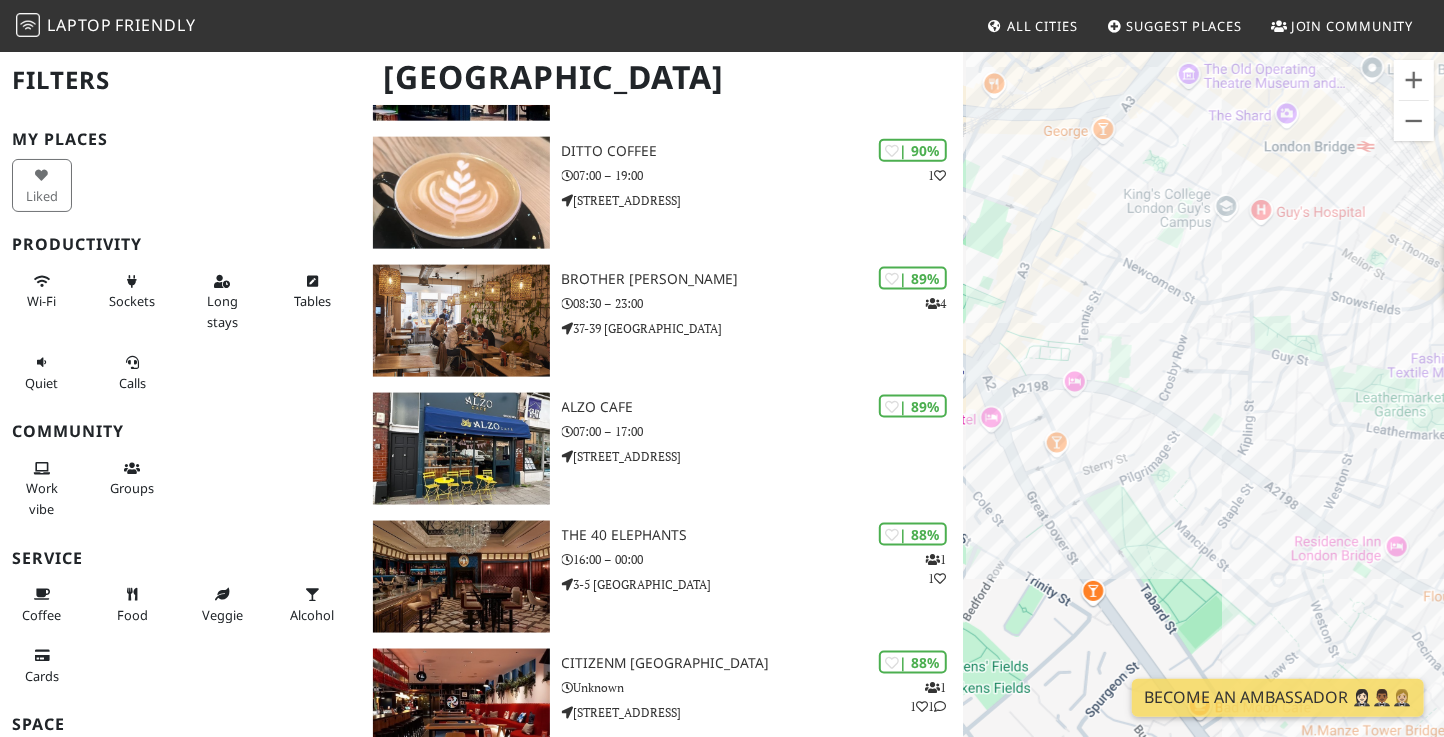 drag, startPoint x: 1103, startPoint y: 302, endPoint x: 1333, endPoint y: 426, distance: 261.29675 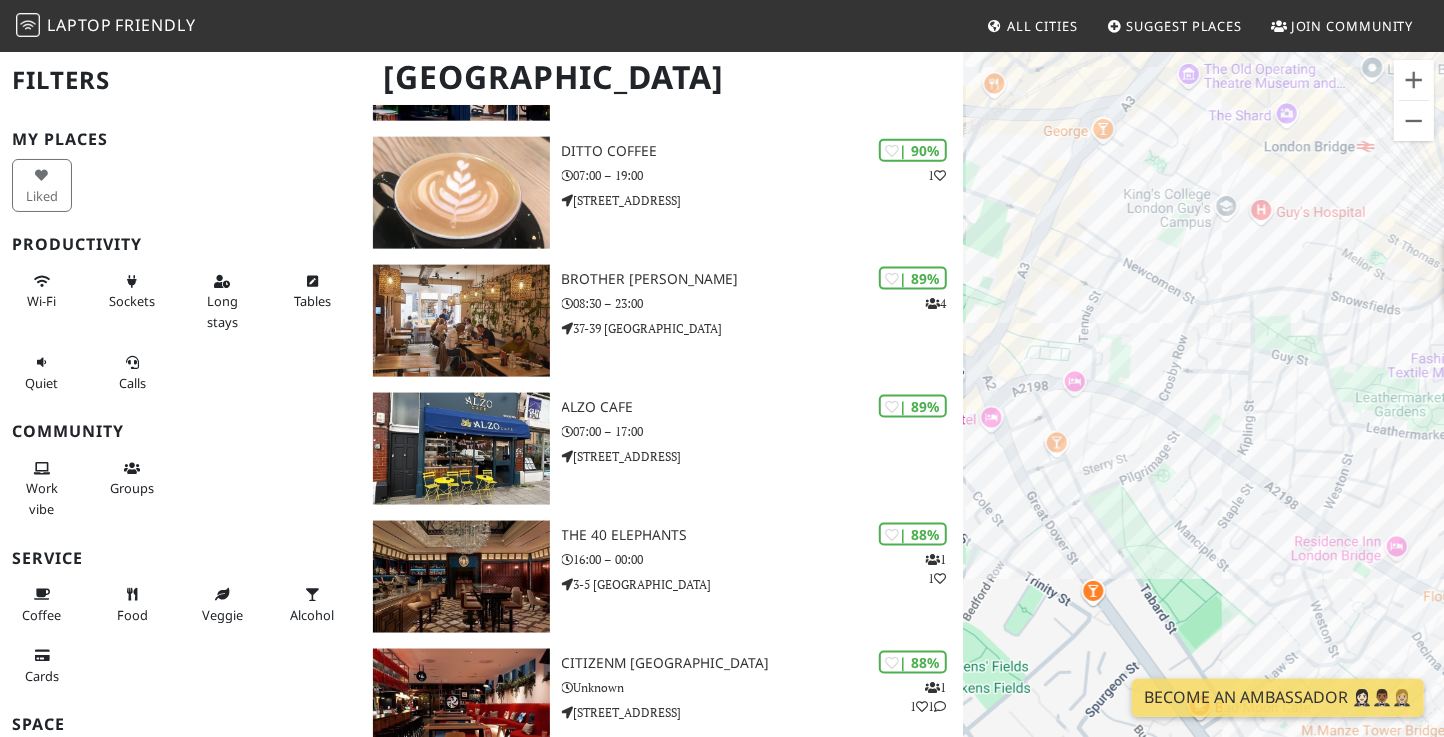 click on "To navigate, press the arrow keys. Chapter 72" at bounding box center (1203, 418) 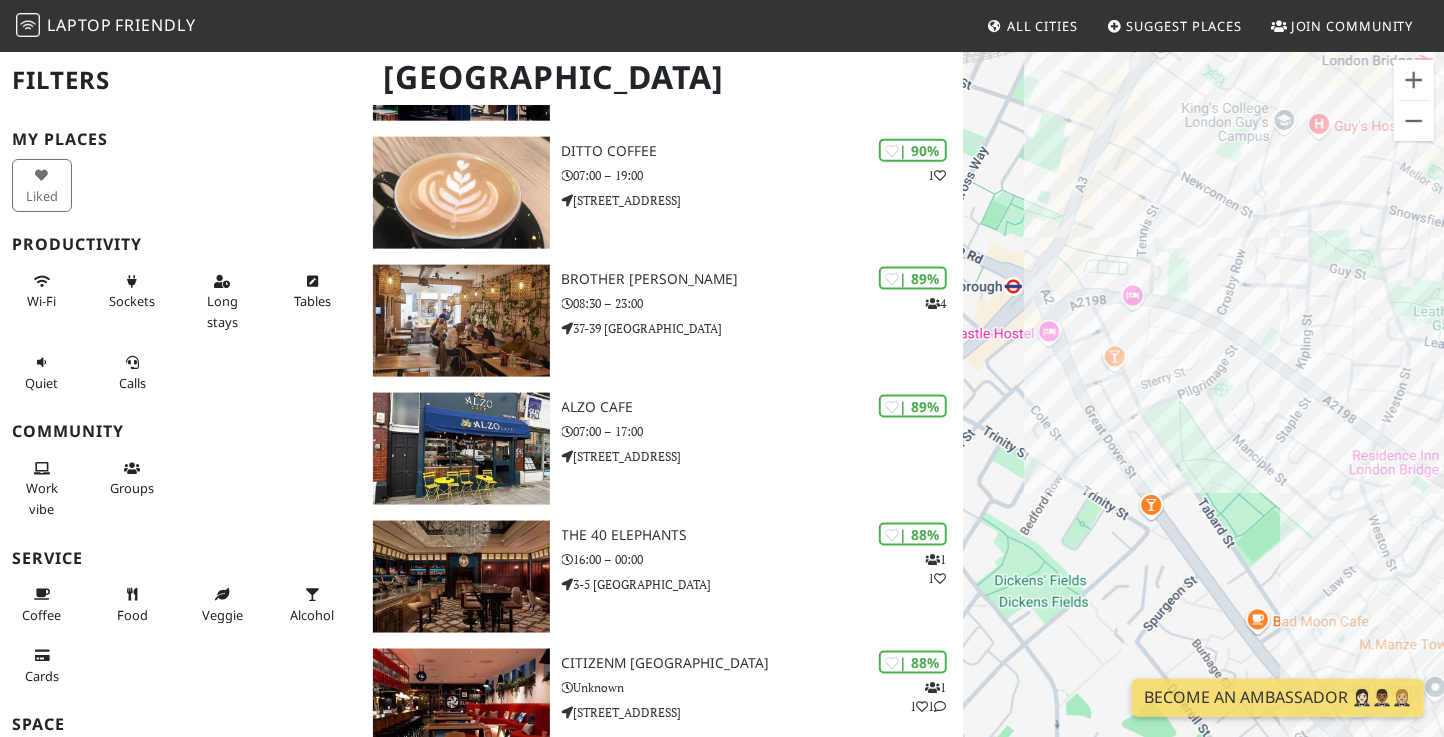 drag, startPoint x: 1156, startPoint y: 451, endPoint x: 1272, endPoint y: 318, distance: 176.47946 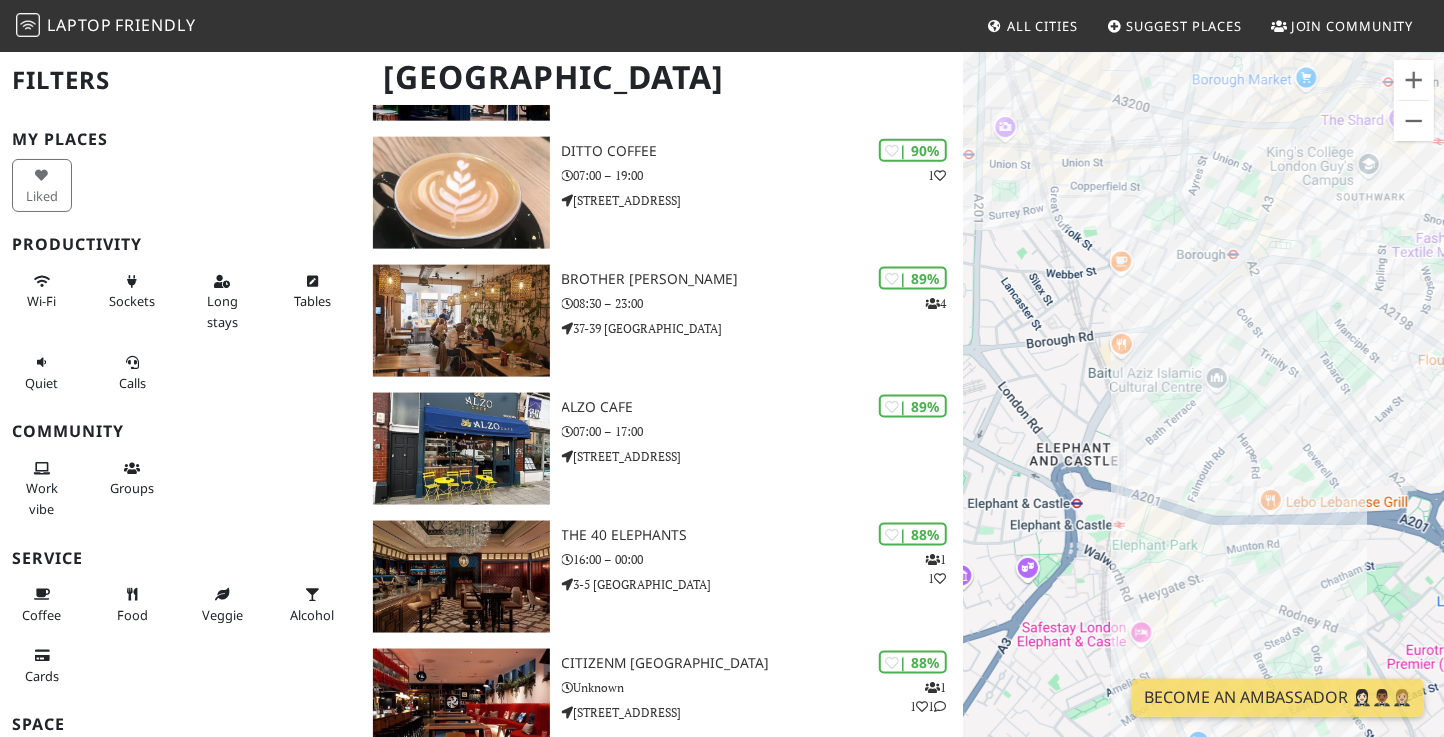 drag, startPoint x: 1176, startPoint y: 429, endPoint x: 1236, endPoint y: 341, distance: 106.50822 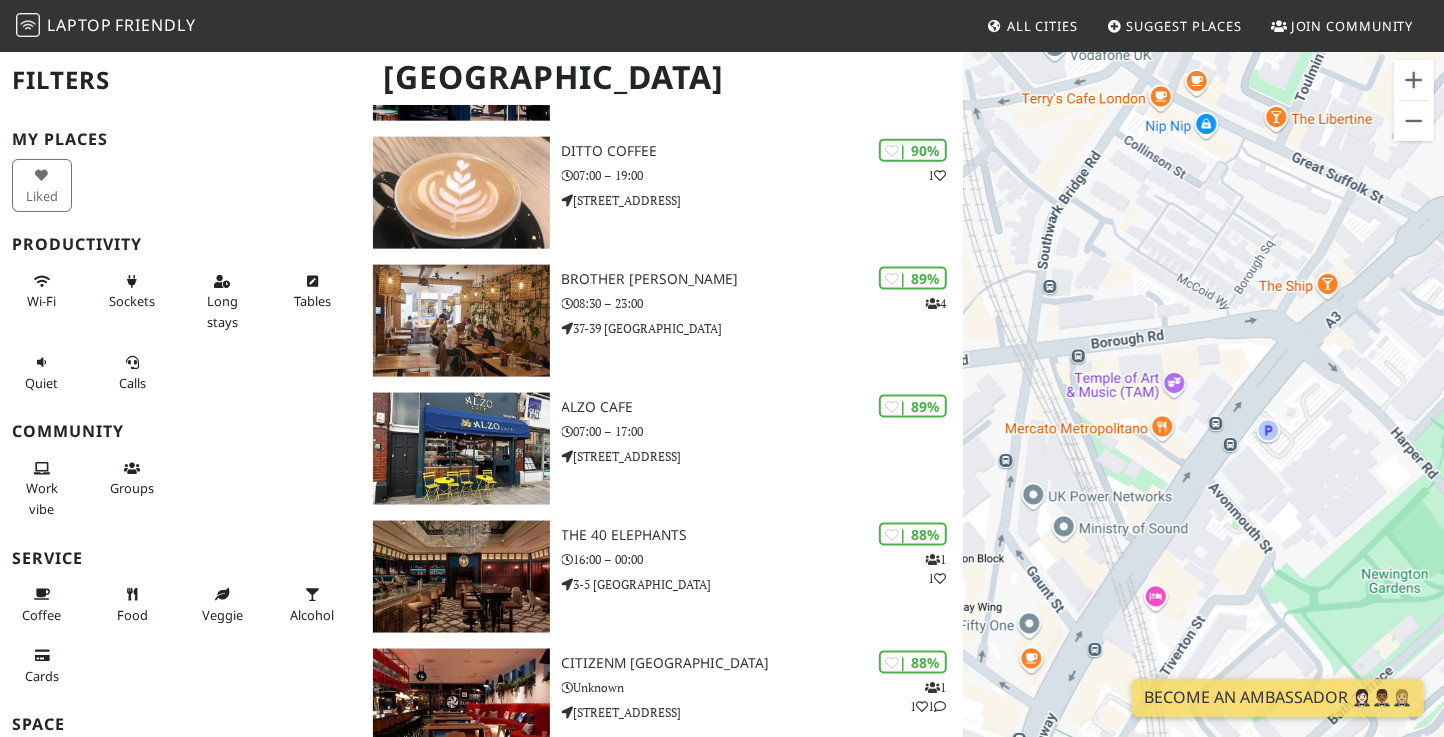 drag, startPoint x: 1160, startPoint y: 345, endPoint x: 1323, endPoint y: 381, distance: 166.92813 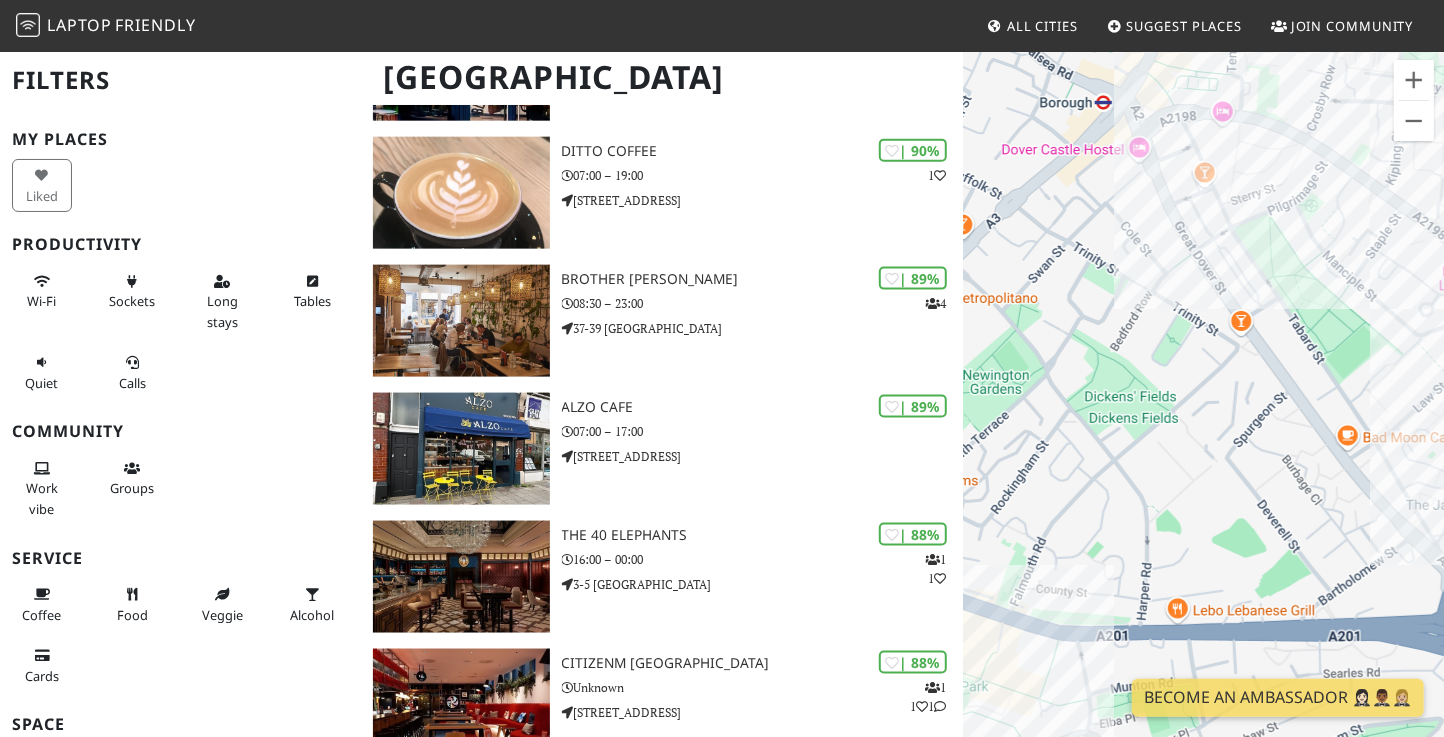 drag, startPoint x: 1392, startPoint y: 431, endPoint x: 1026, endPoint y: 332, distance: 379.153 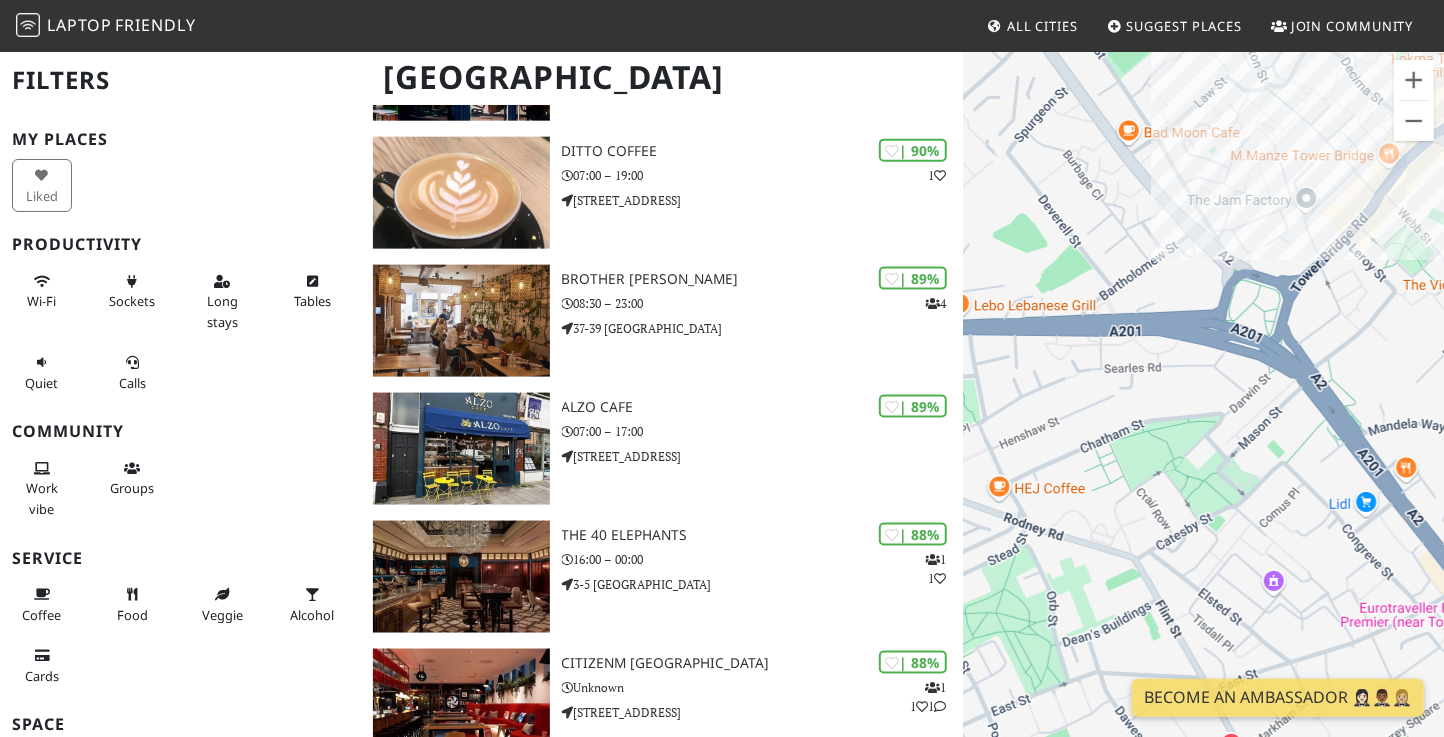 drag, startPoint x: 1281, startPoint y: 566, endPoint x: 1062, endPoint y: 258, distance: 377.92194 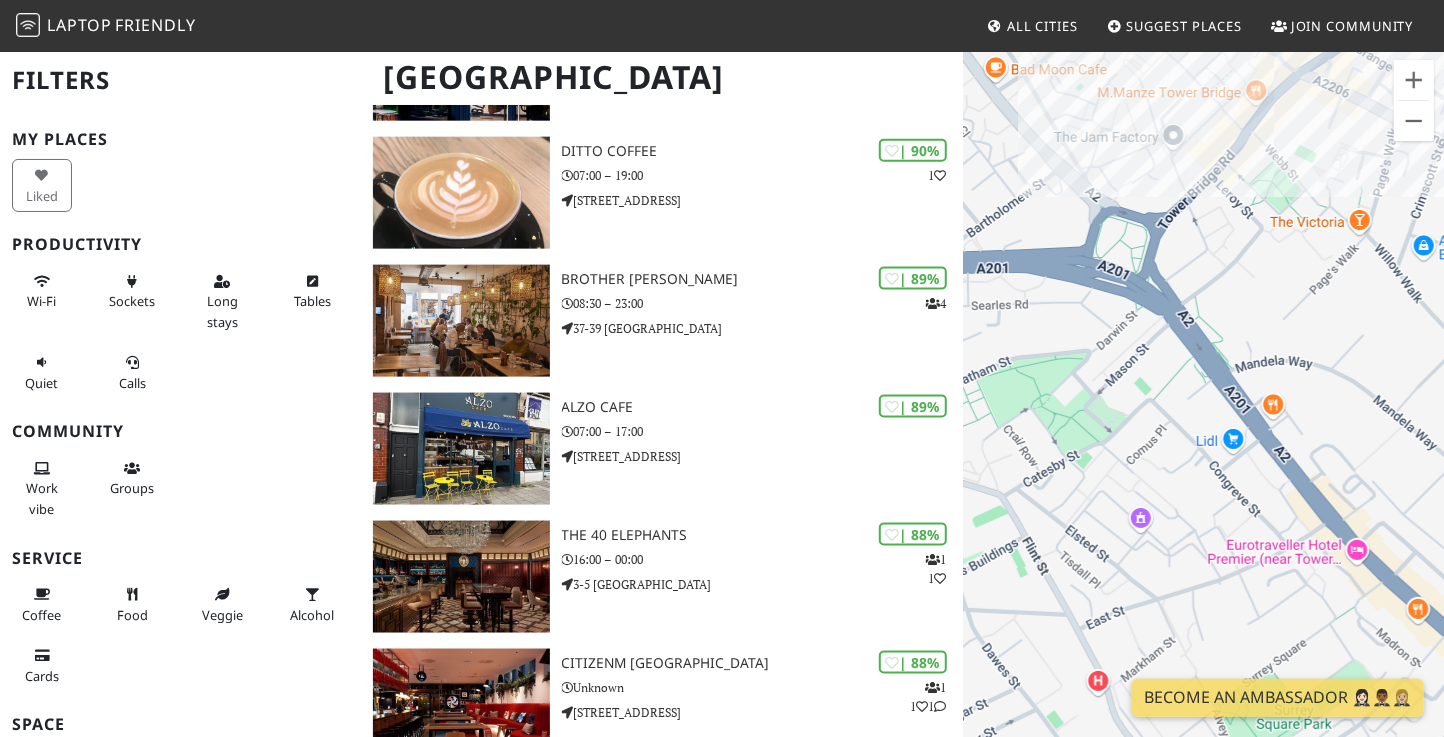 drag, startPoint x: 1246, startPoint y: 525, endPoint x: 1112, endPoint y: 458, distance: 149.81656 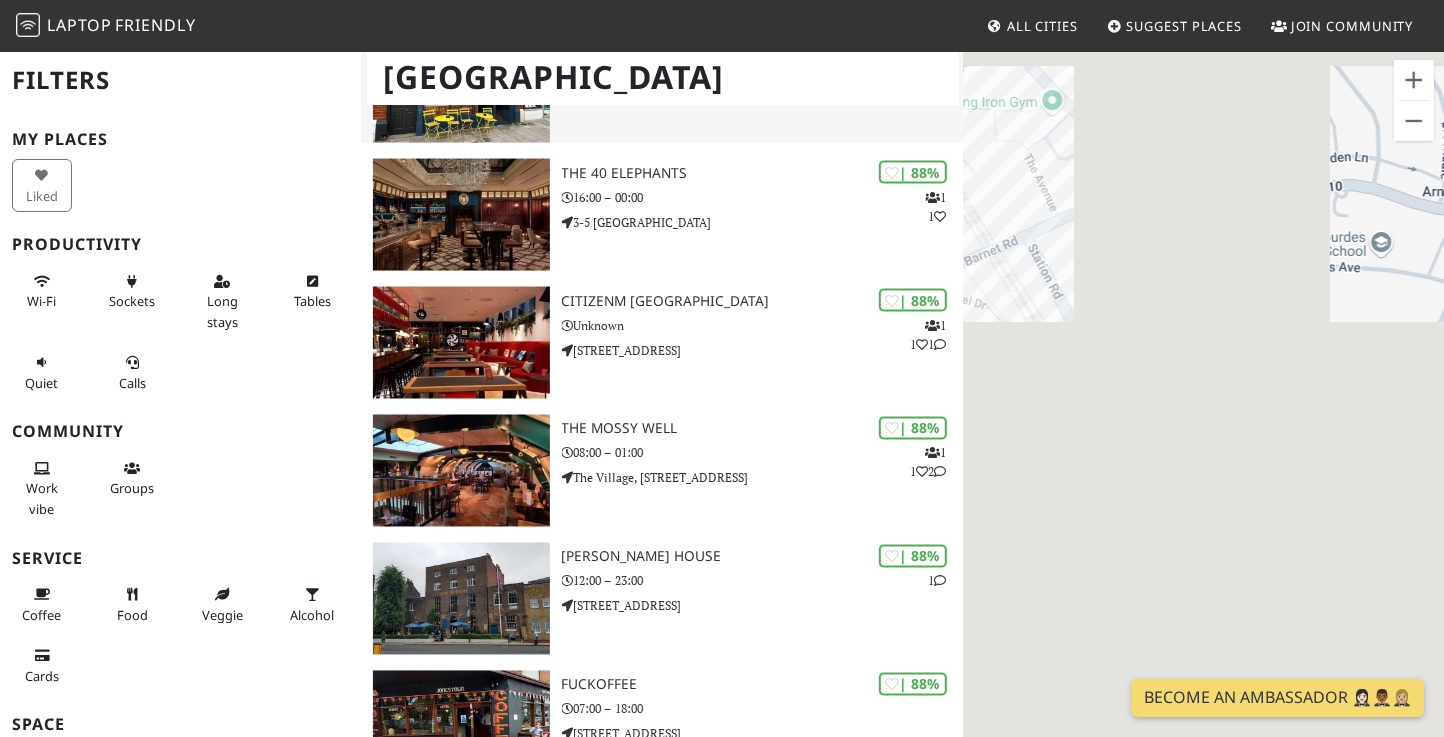 scroll, scrollTop: 1713, scrollLeft: 0, axis: vertical 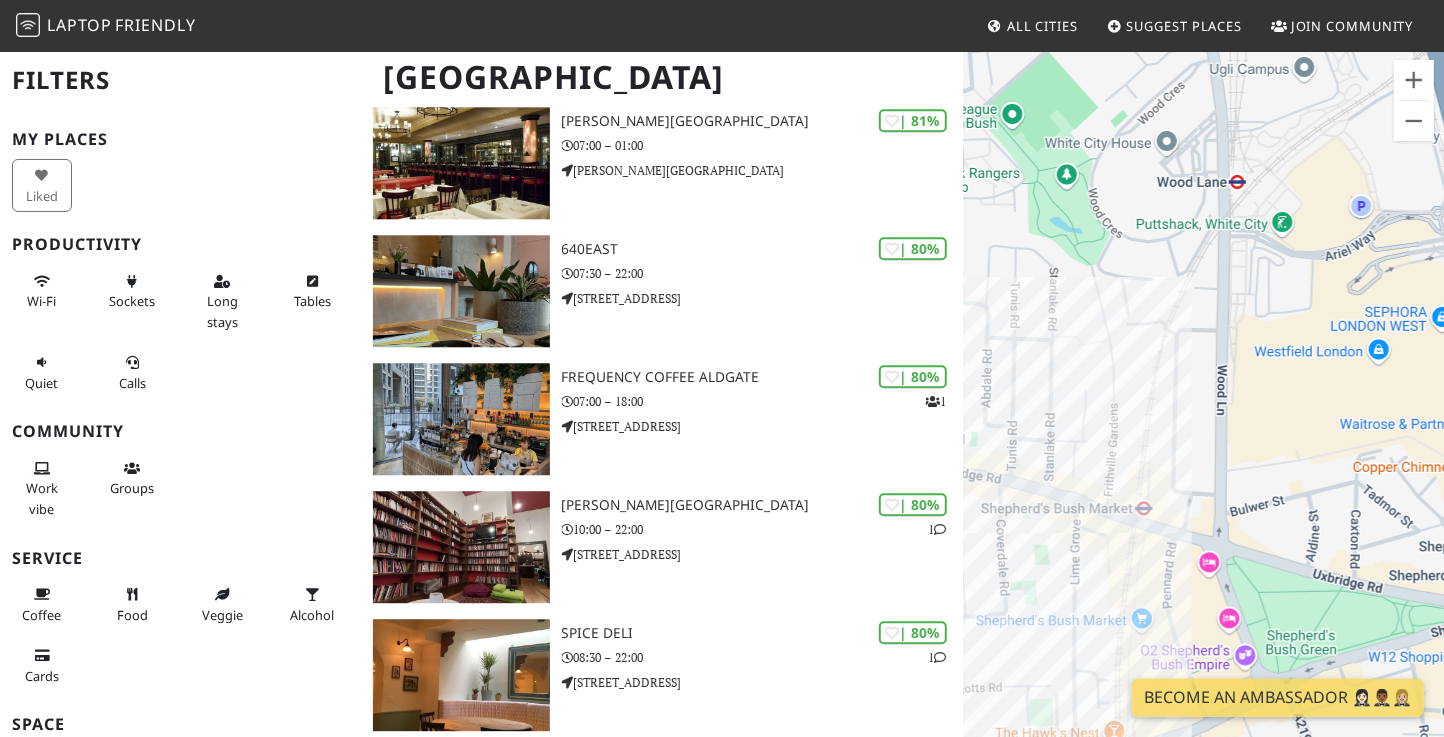 drag, startPoint x: 1016, startPoint y: 551, endPoint x: 1102, endPoint y: 545, distance: 86.209045 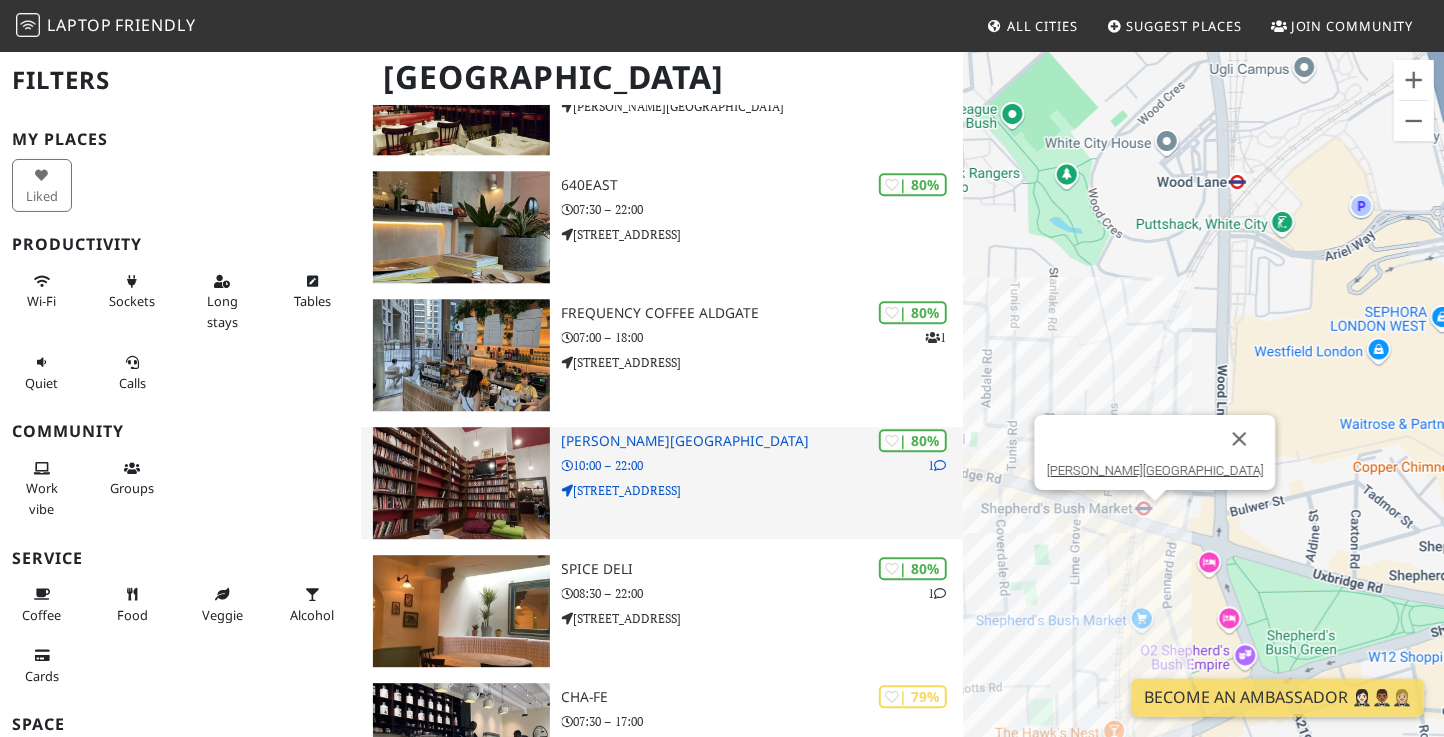 scroll, scrollTop: 6913, scrollLeft: 0, axis: vertical 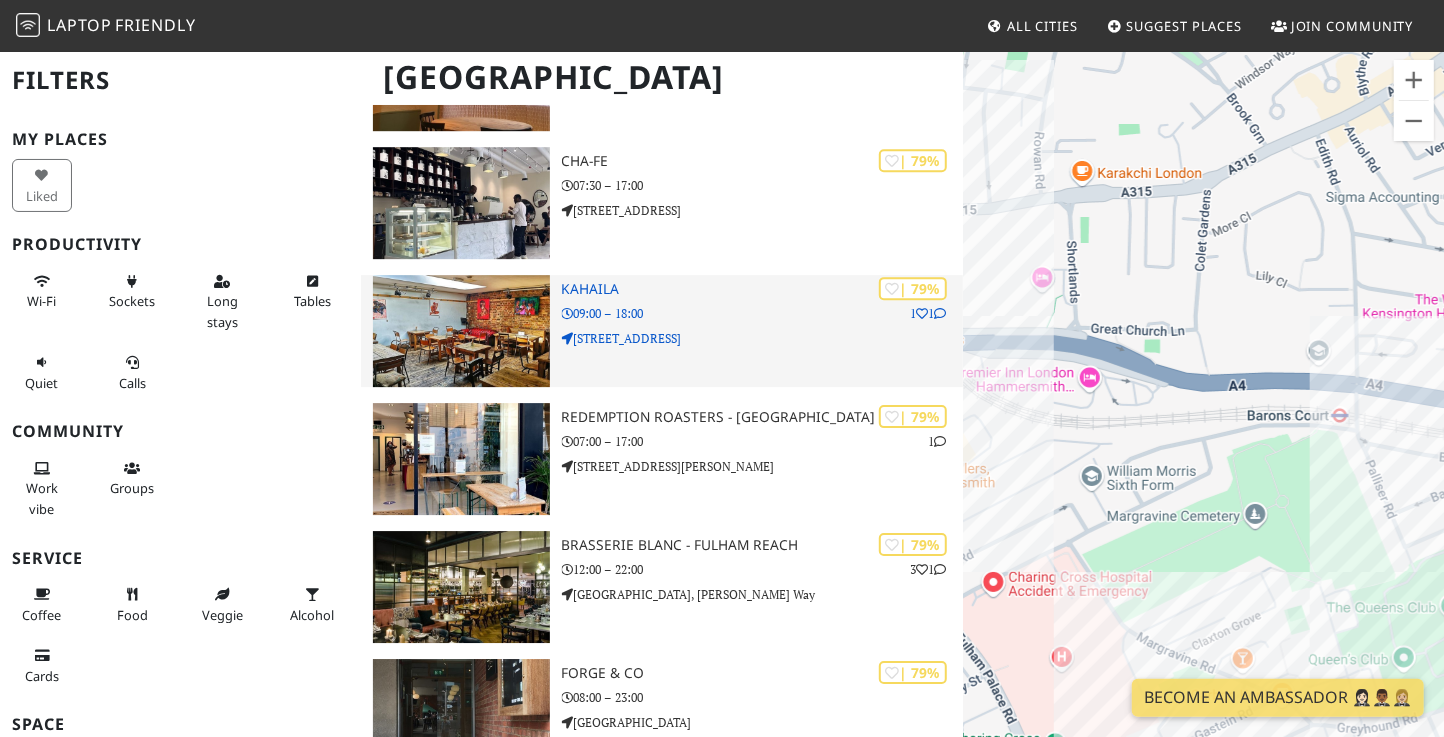 drag, startPoint x: 1347, startPoint y: 362, endPoint x: 956, endPoint y: 314, distance: 393.93527 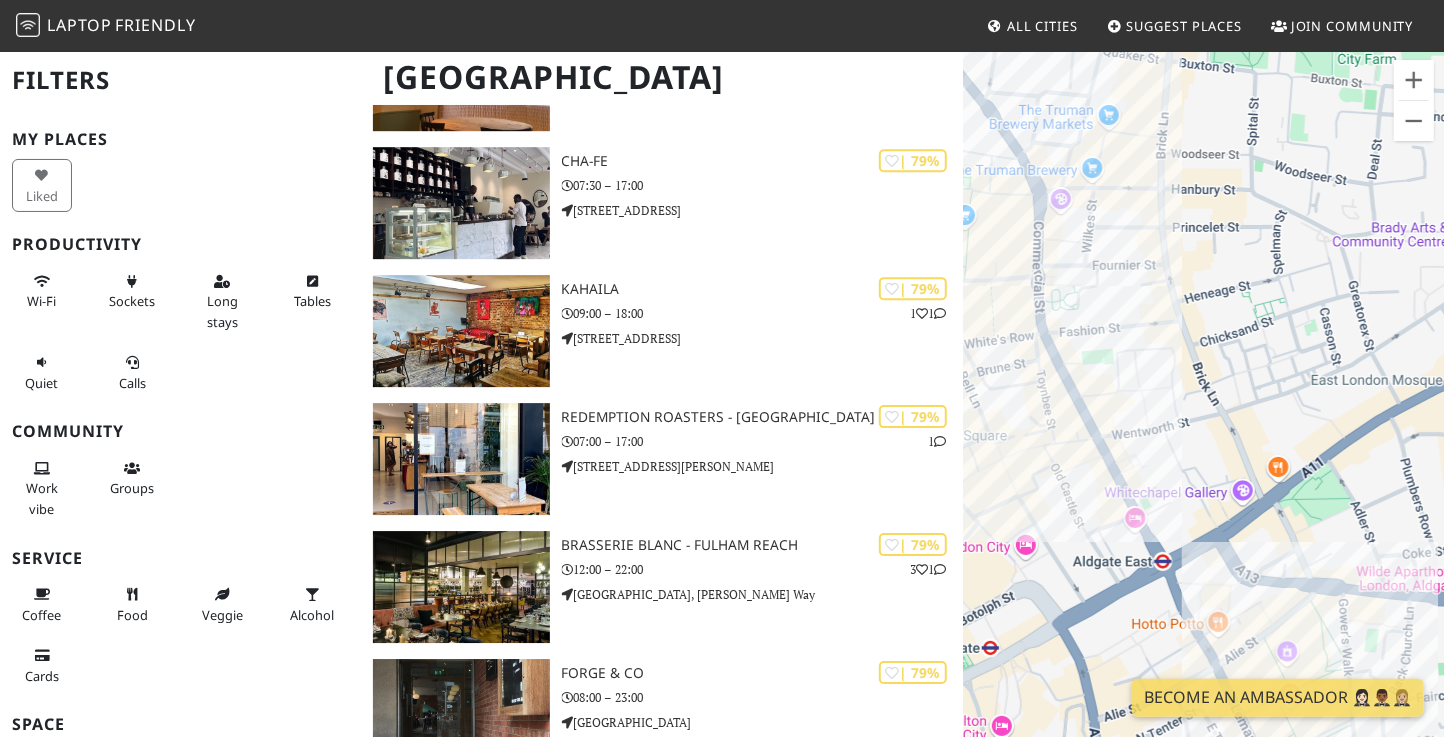 drag, startPoint x: 1309, startPoint y: 620, endPoint x: 1135, endPoint y: 303, distance: 361.61444 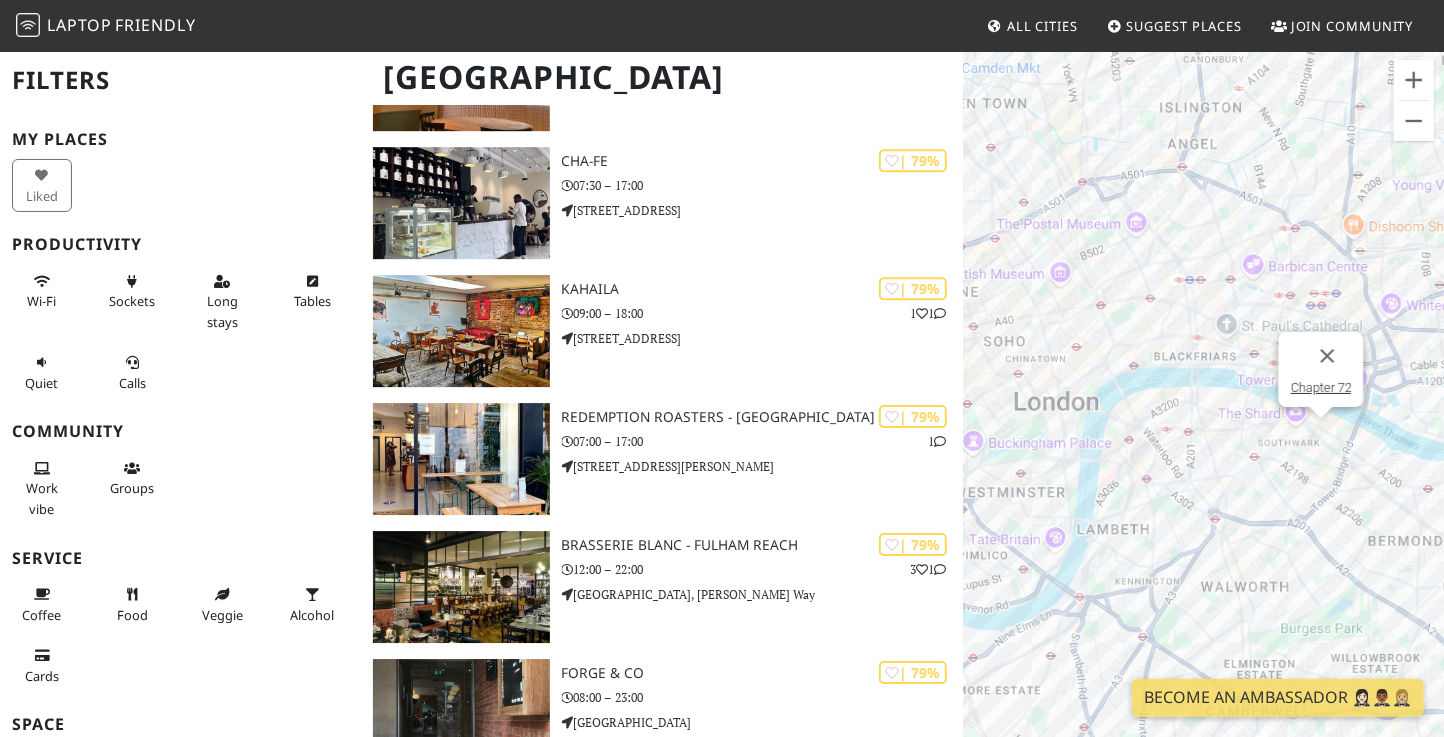 drag, startPoint x: 1262, startPoint y: 503, endPoint x: 1448, endPoint y: 428, distance: 200.55174 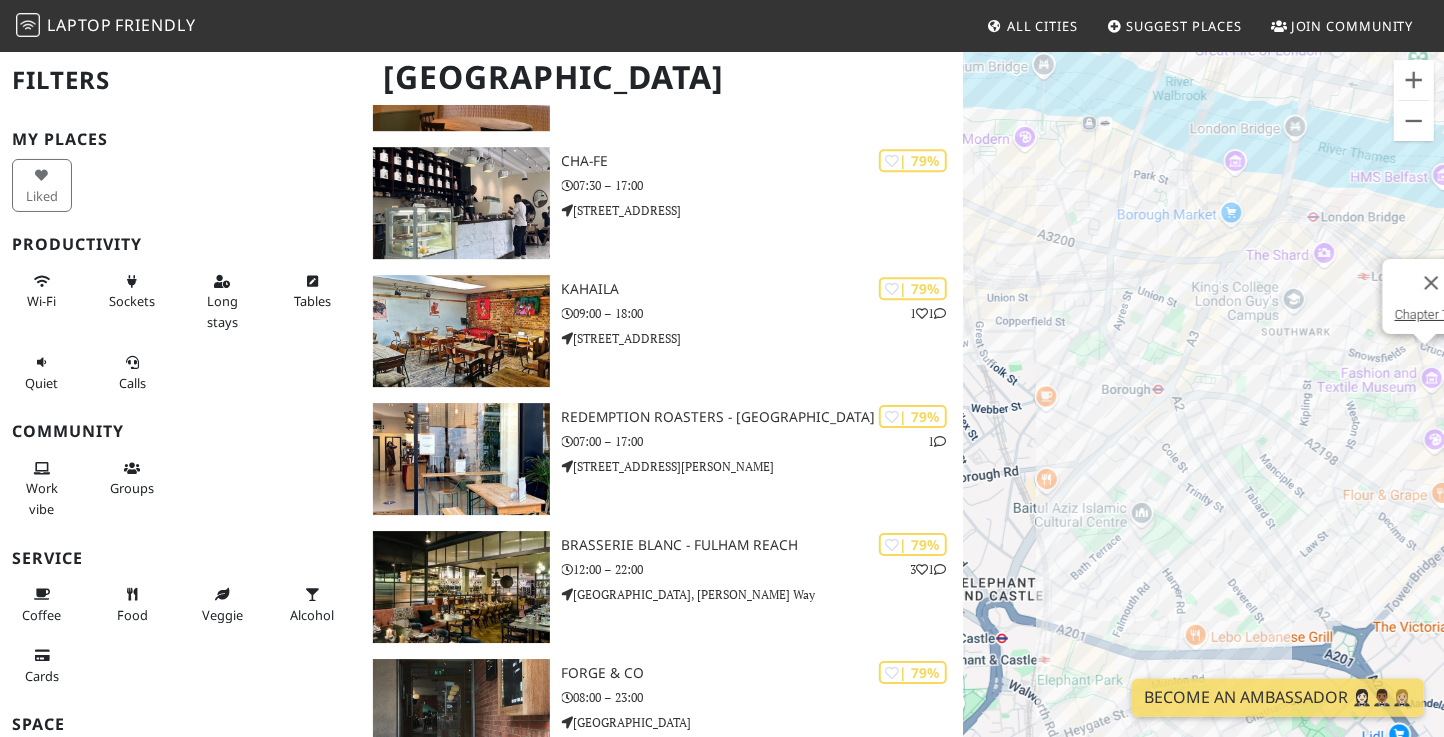 drag, startPoint x: 1212, startPoint y: 318, endPoint x: 1269, endPoint y: 470, distance: 162.33607 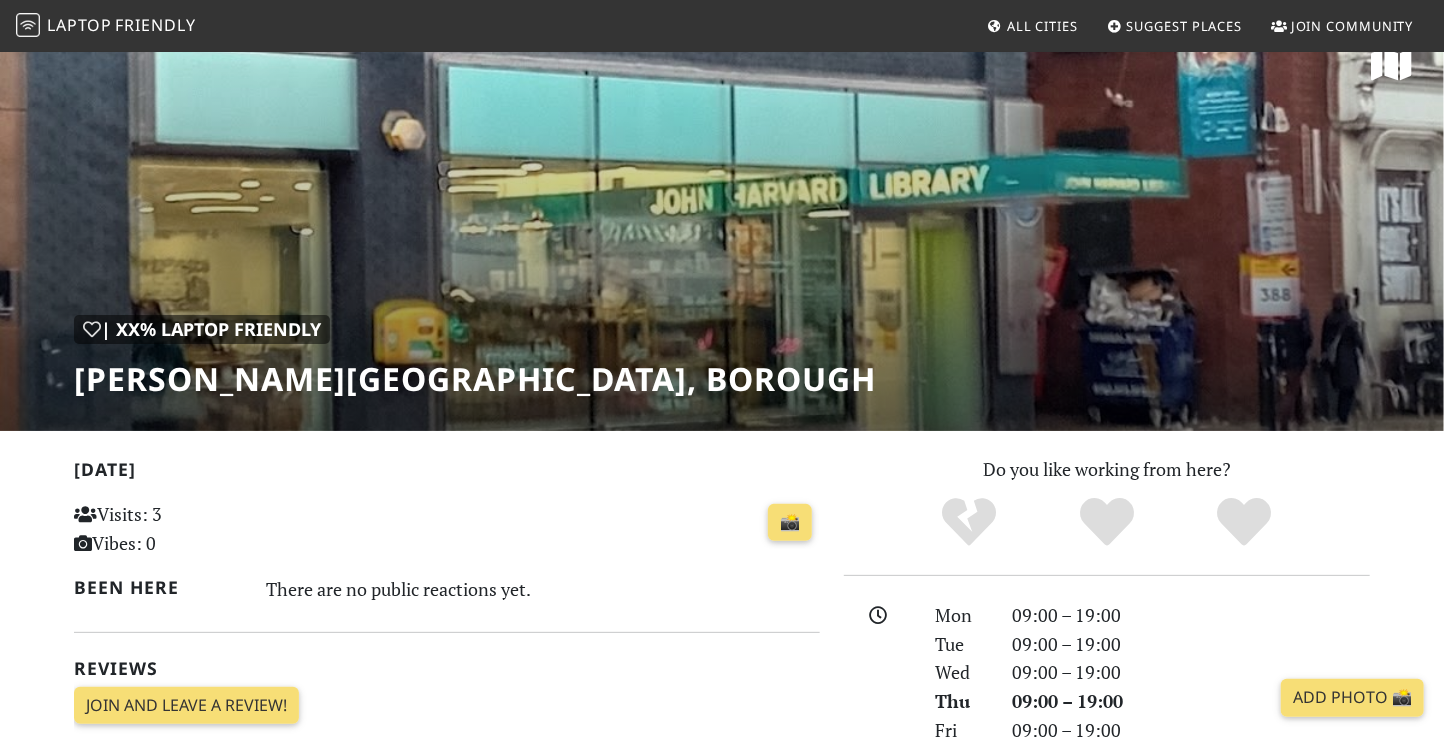 scroll, scrollTop: 0, scrollLeft: 0, axis: both 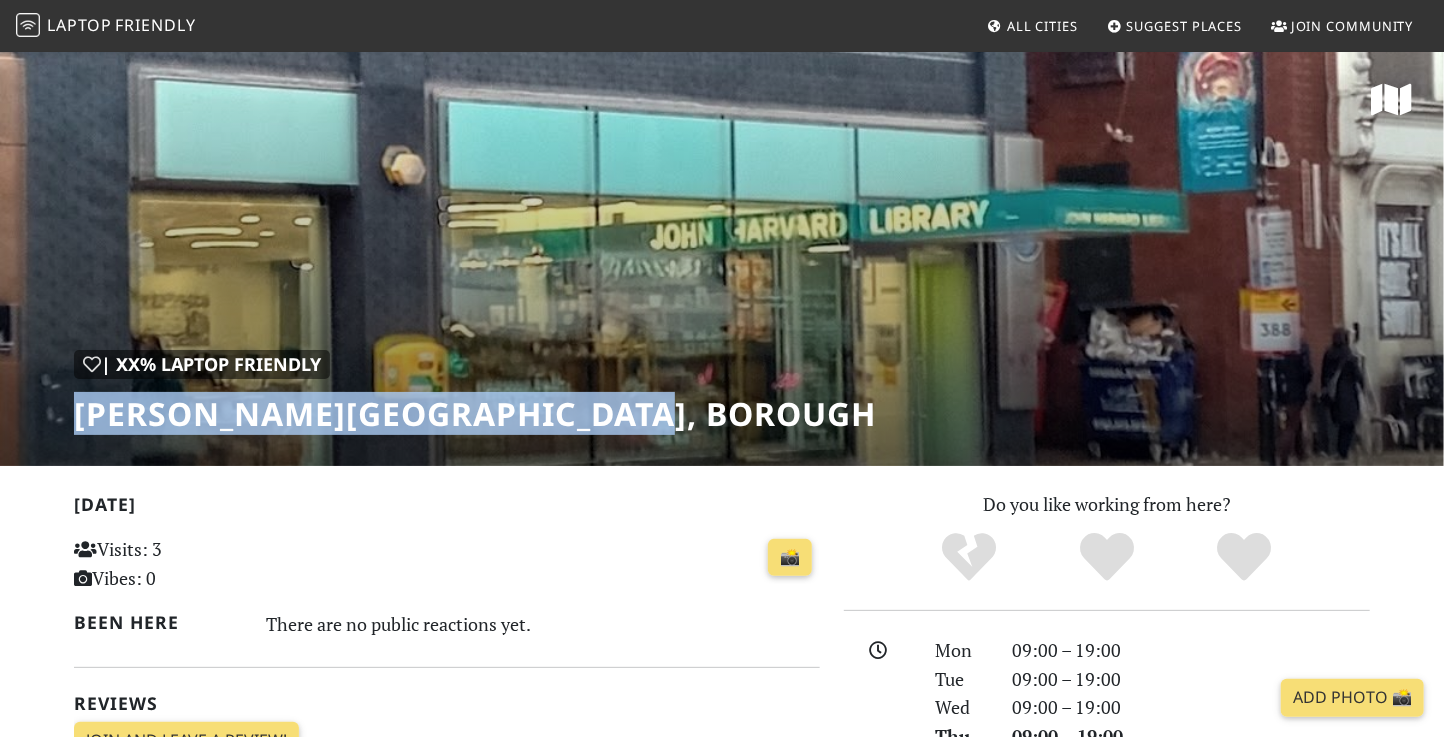 drag, startPoint x: 73, startPoint y: 419, endPoint x: 721, endPoint y: 420, distance: 648.0008 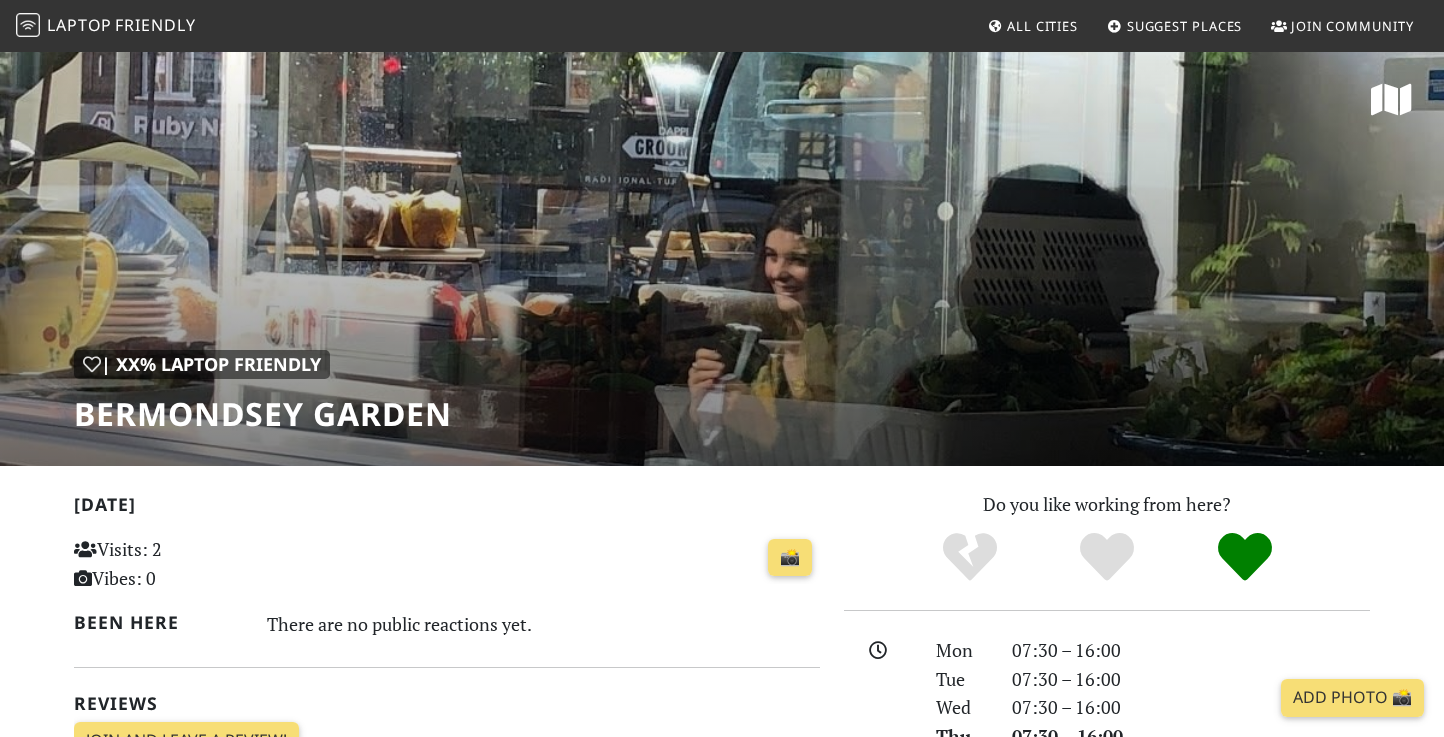 scroll, scrollTop: 0, scrollLeft: 0, axis: both 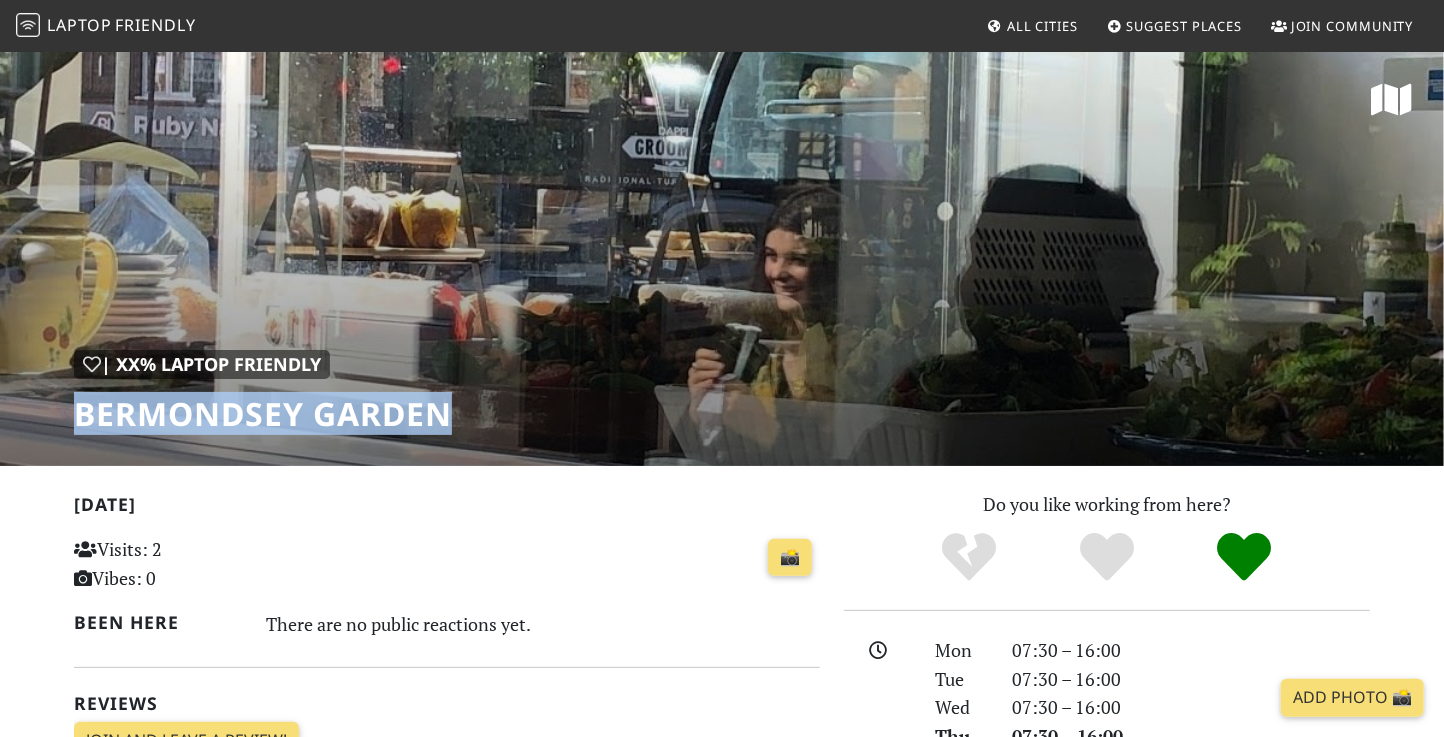 drag, startPoint x: 488, startPoint y: 412, endPoint x: 56, endPoint y: 400, distance: 432.16663 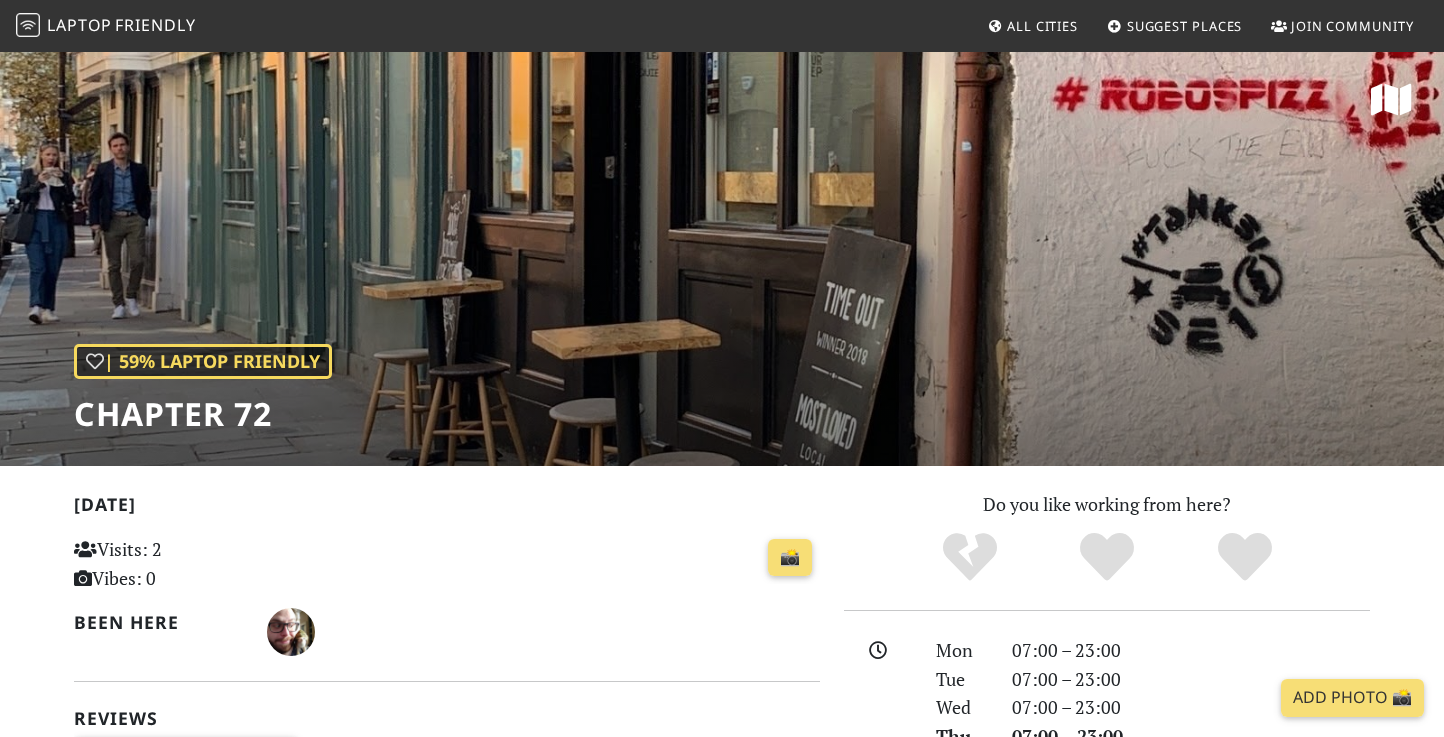 scroll, scrollTop: 0, scrollLeft: 0, axis: both 